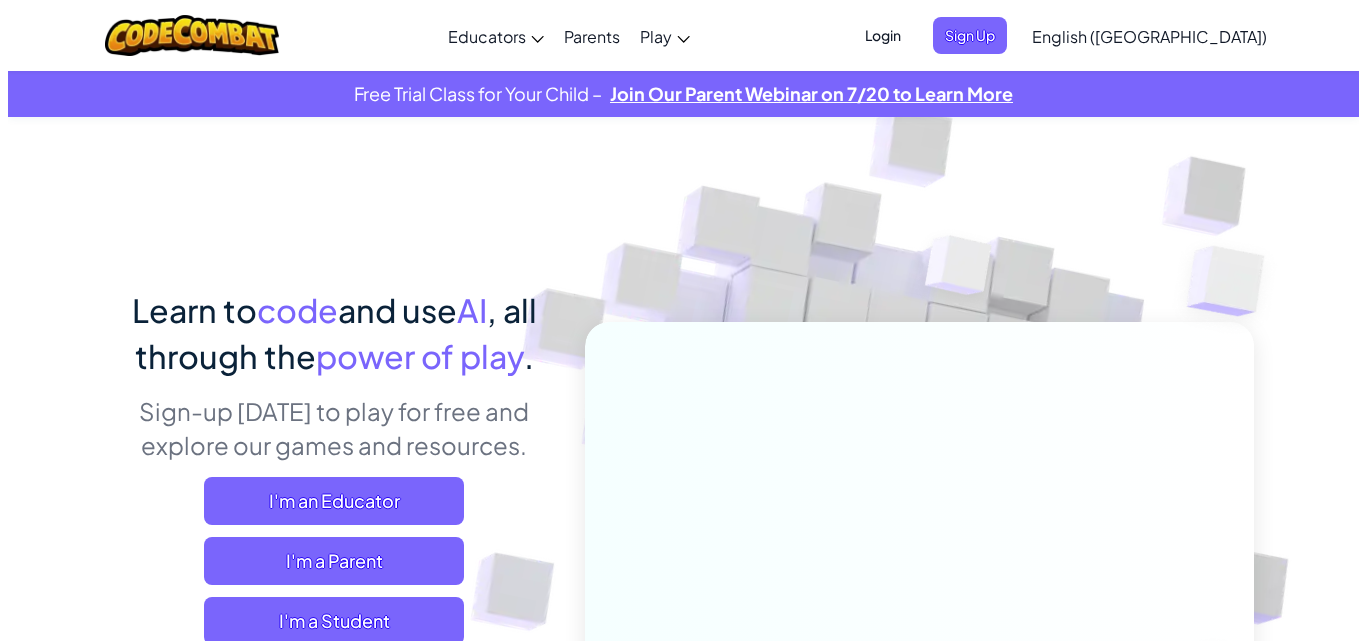 scroll, scrollTop: 0, scrollLeft: 0, axis: both 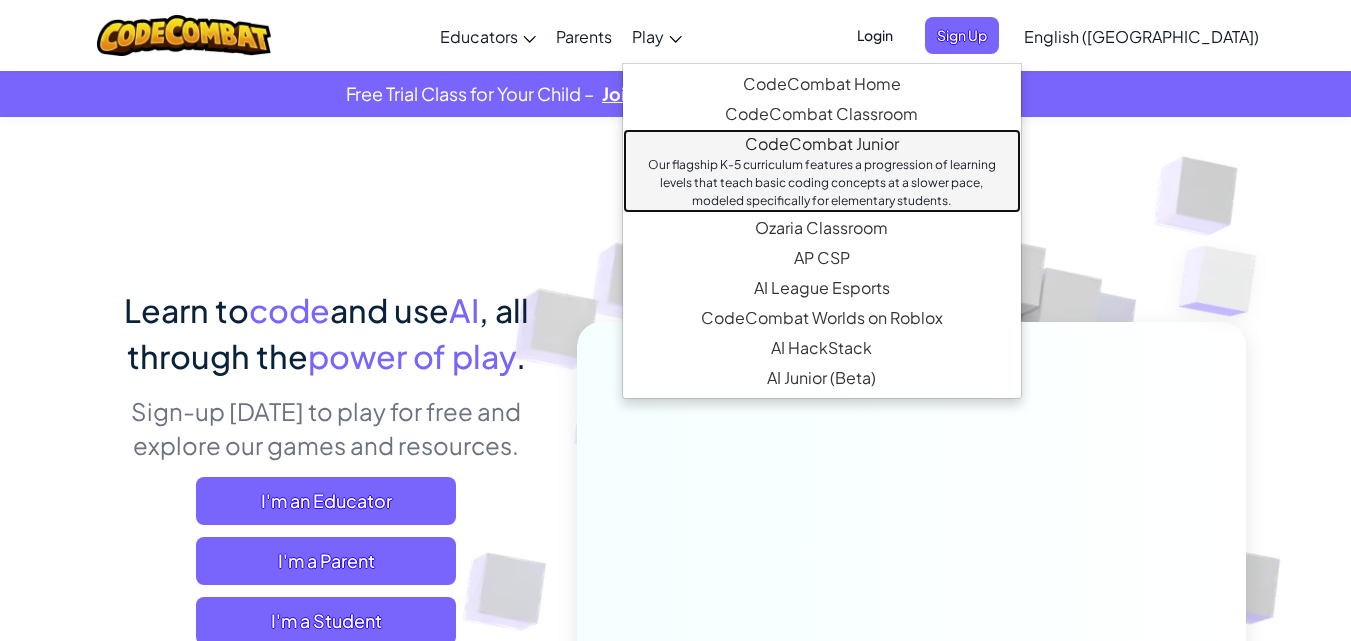click on "Our flagship K-5 curriculum features a progression of learning levels that teach basic coding concepts at a slower pace, modeled specifically for elementary students." at bounding box center [822, 183] 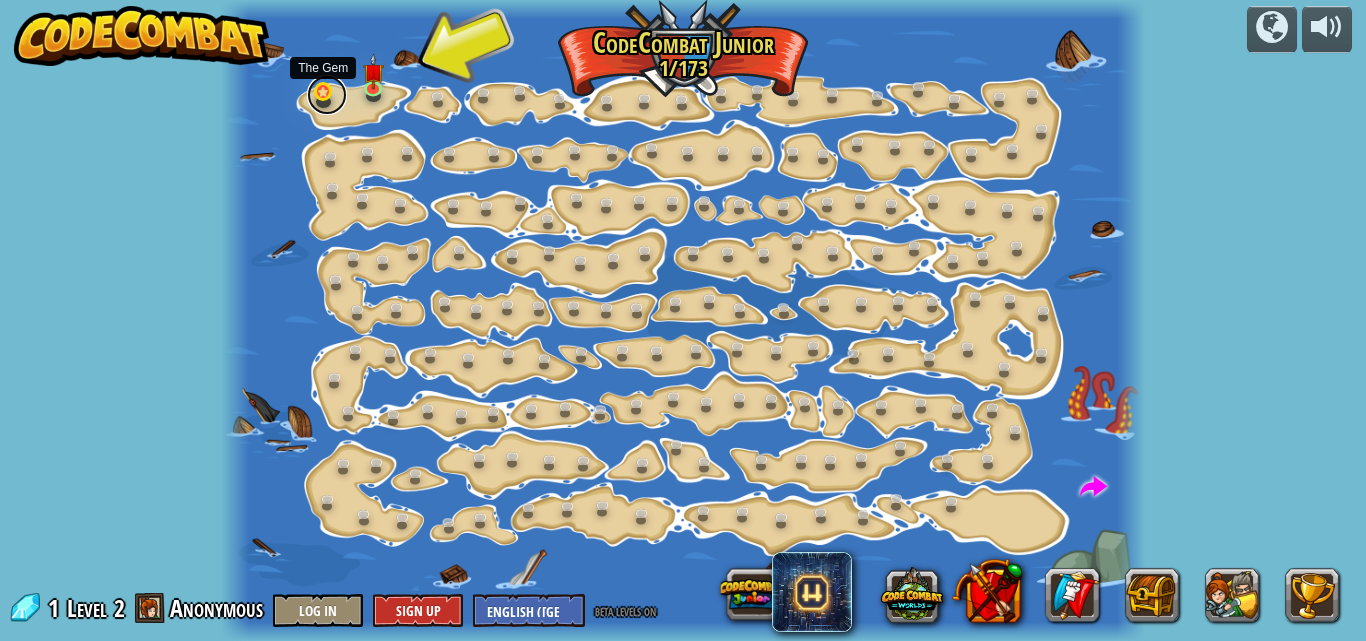 click at bounding box center [327, 95] 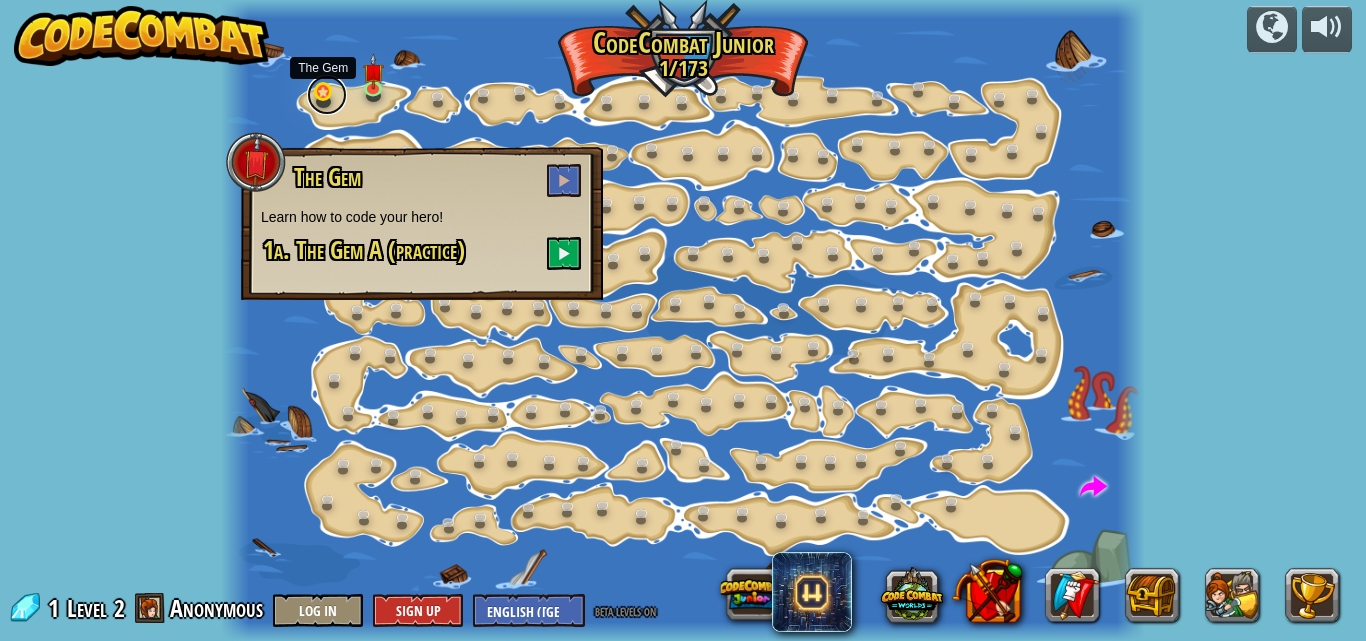 click at bounding box center [327, 95] 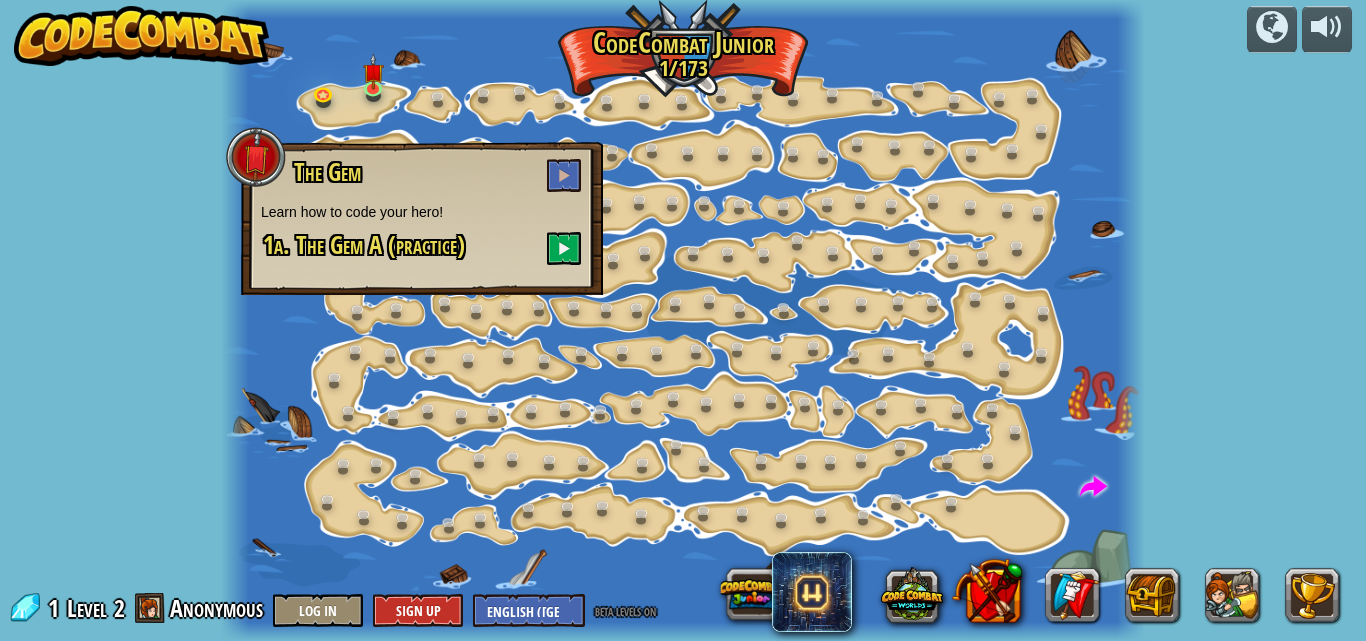 click at bounding box center (683, 320) 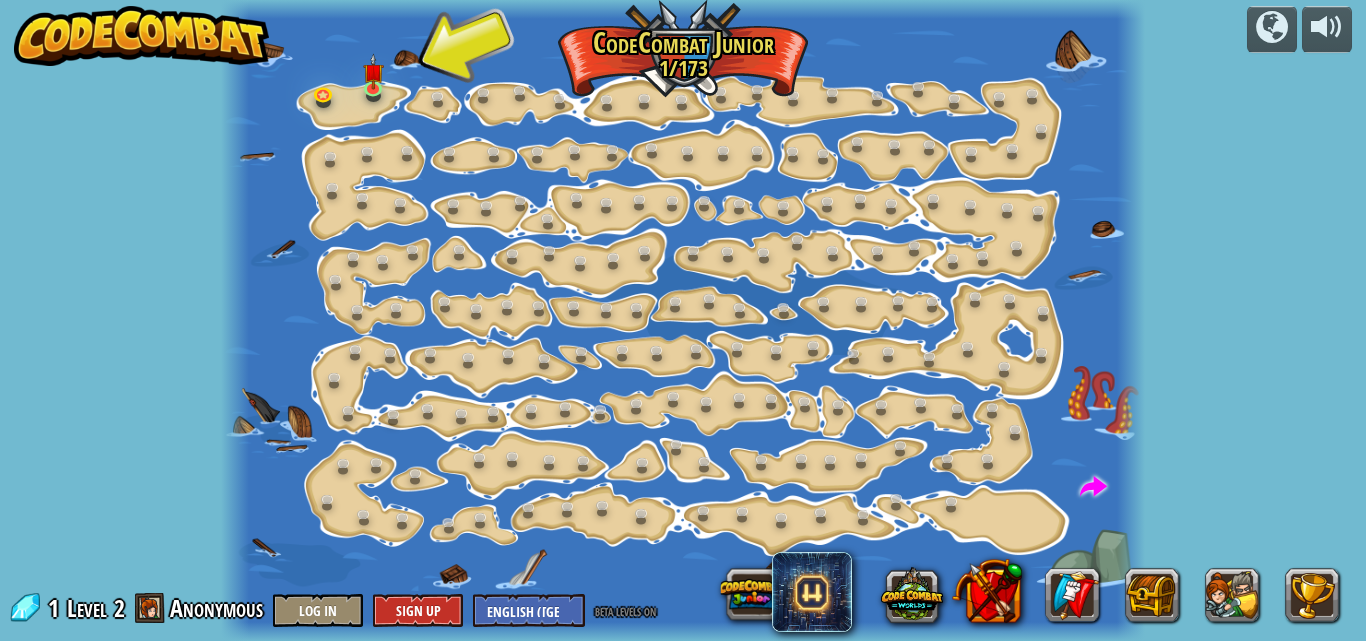drag, startPoint x: 325, startPoint y: 114, endPoint x: 306, endPoint y: 91, distance: 29.832869 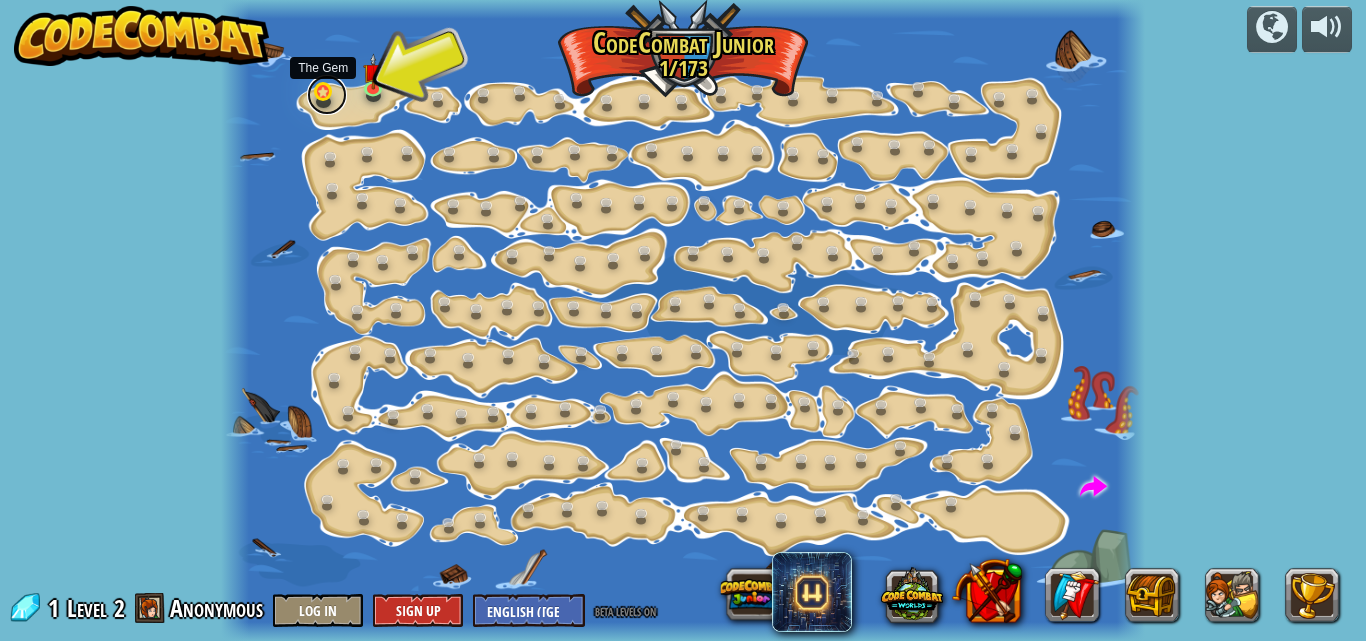 click at bounding box center (327, 95) 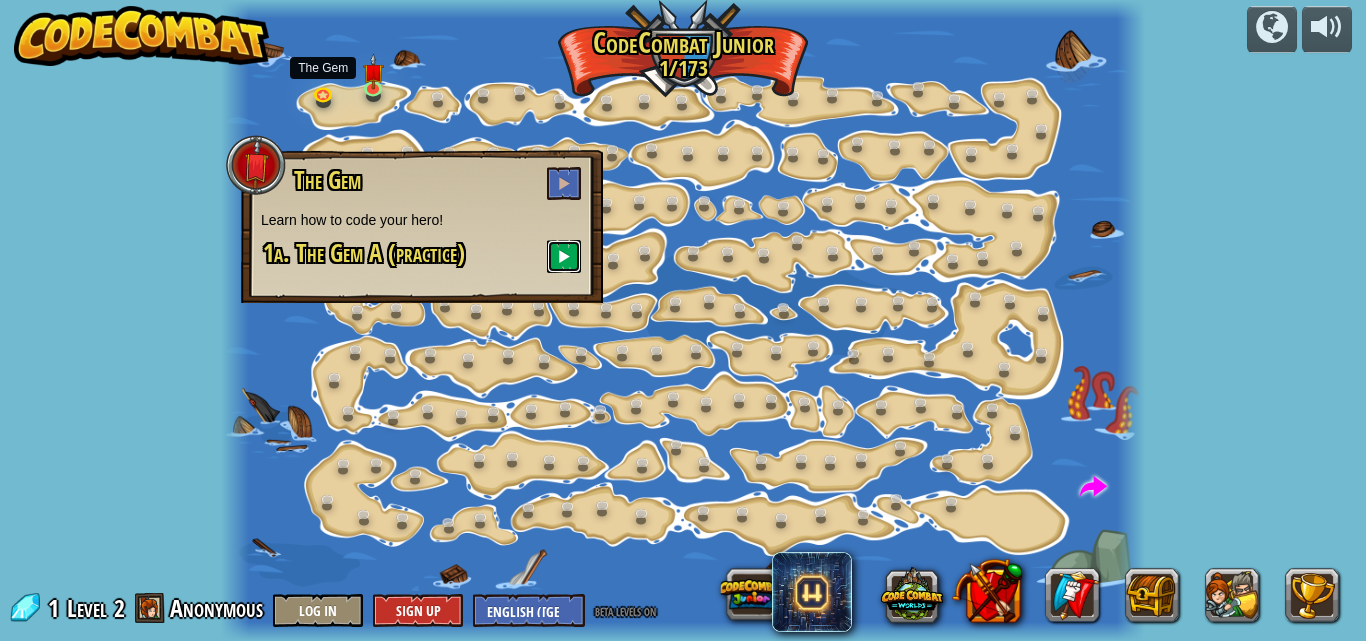 click at bounding box center (564, 256) 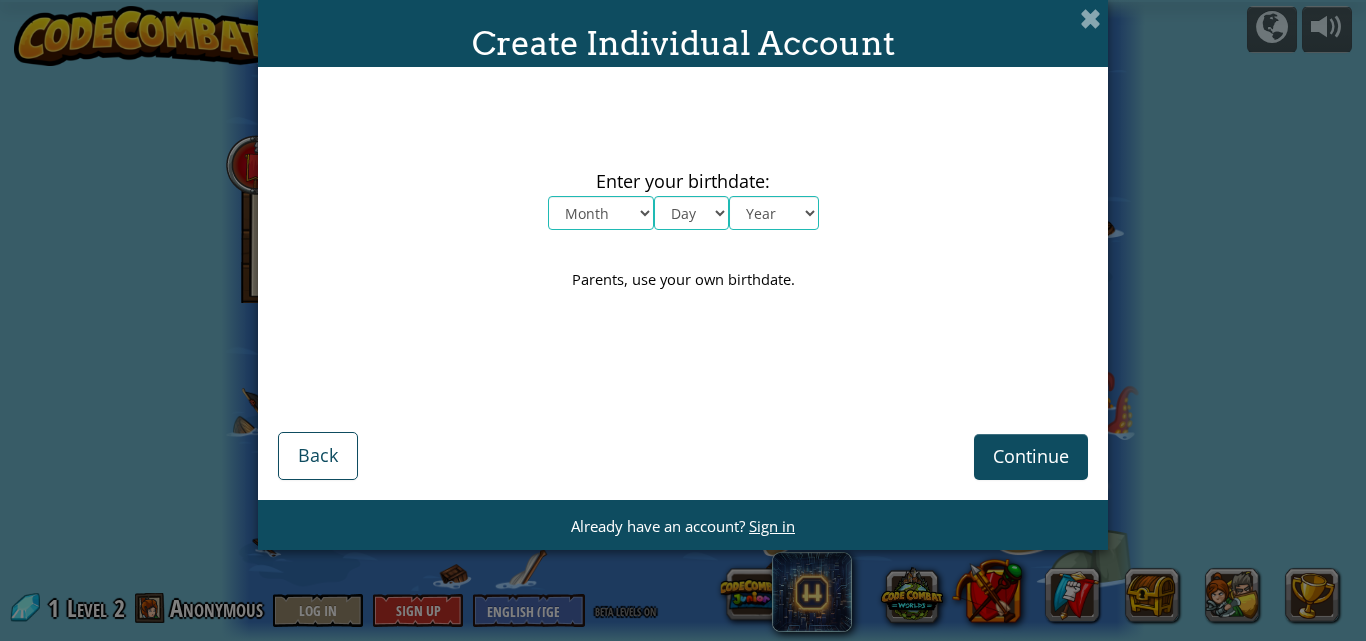 click on "Enter your birthdate: Month January February March April May June July August September October November December Day 1 2 3 4 5 6 7 8 9 10 11 12 13 14 15 16 17 18 19 20 21 22 23 24 25 26 27 28 29 30 31 Year [DATE] 2024 2023 2022 2021 2020 2019 2018 2017 2016 2015 2014 2013 2012 2011 2010 2009 2008 2007 2006 2005 2004 2003 2002 2001 2000 1999 1998 1997 1996 1995 1994 1993 1992 1991 1990 1989 1988 1987 1986 1985 1984 1983 1982 1981 1980 1979 1978 1977 1976 1975 1974 1973 1972 1971 1970 1969 1968 1967 1966 1965 1964 1963 1962 1961 1960 1959 1958 1957 1956 1955 1954 1953 1952 1951 1950 1949 1948 1947 1946 1945 1944 1943 1942 1941 1940 1939 1938 1937 1936 1935 1934 1933 1932 1931 1930 1929 1928 1927 1926 Parents, use your own birthdate." at bounding box center [683, 230] 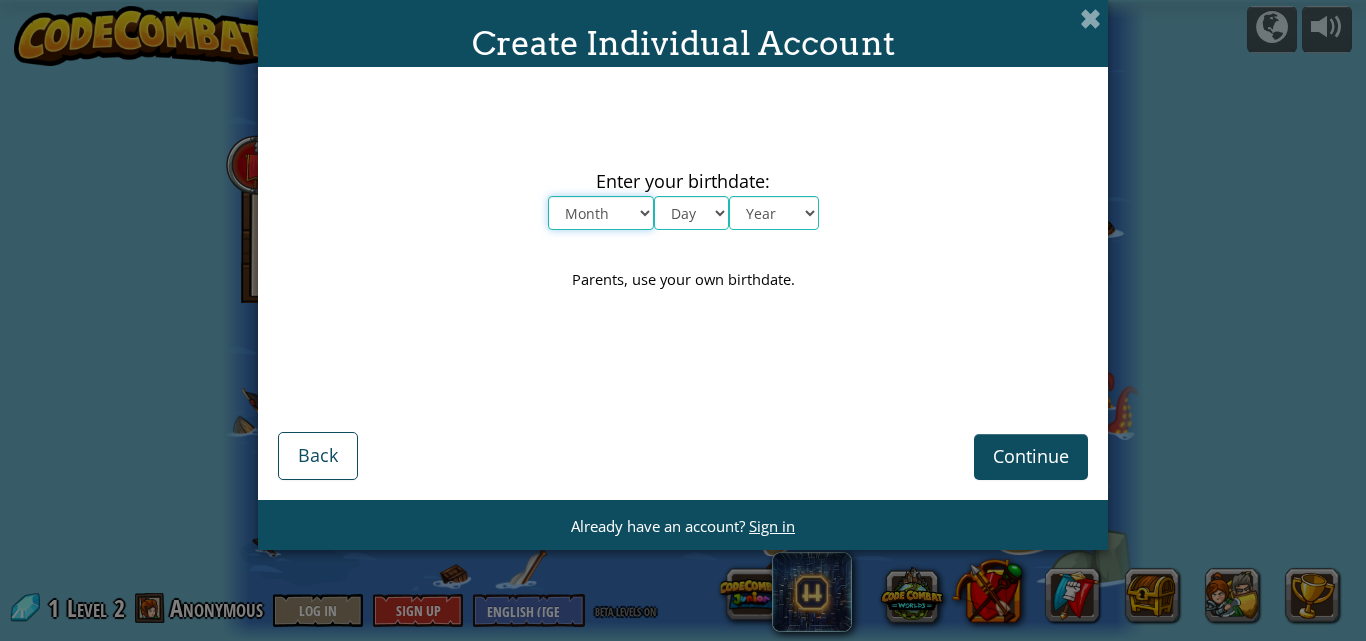 click on "Enter your birthdate: Month January February March April May June July August September October November December Day 1 2 3 4 5 6 7 8 9 10 11 12 13 14 15 16 17 18 19 20 21 22 23 24 25 26 27 28 29 30 31 Year [DATE] 2024 2023 2022 2021 2020 2019 2018 2017 2016 2015 2014 2013 2012 2011 2010 2009 2008 2007 2006 2005 2004 2003 2002 2001 2000 1999 1998 1997 1996 1995 1994 1993 1992 1991 1990 1989 1988 1987 1986 1985 1984 1983 1982 1981 1980 1979 1978 1977 1976 1975 1974 1973 1972 1971 1970 1969 1968 1967 1966 1965 1964 1963 1962 1961 1960 1959 1958 1957 1956 1955 1954 1953 1952 1951 1950 1949 1948 1947 1946 1945 1944 1943 1942 1941 1940 1939 1938 1937 1936 1935 1934 1933 1932 1931 1930 1929 1928 1927 1926 Parents, use your own birthdate." at bounding box center (683, 230) 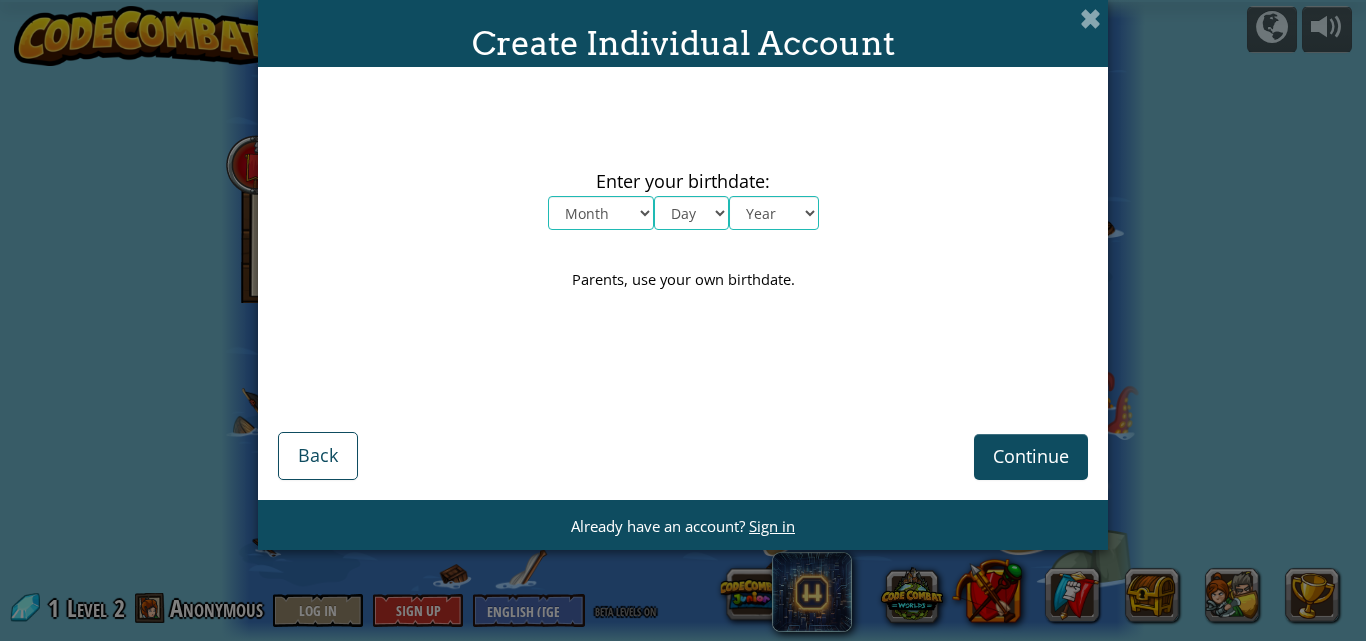 click on "Month January February March April May June July August September October November December" at bounding box center [601, 213] 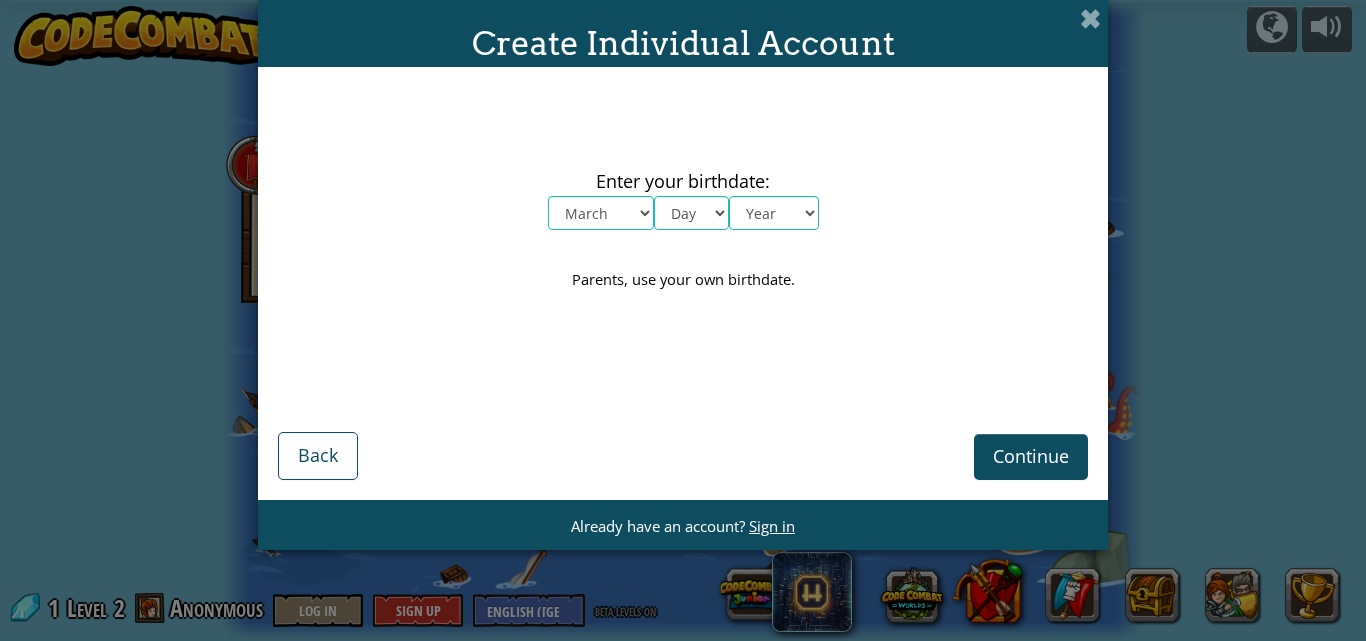 click on "Month January February March April May June July August September October November December" at bounding box center (601, 213) 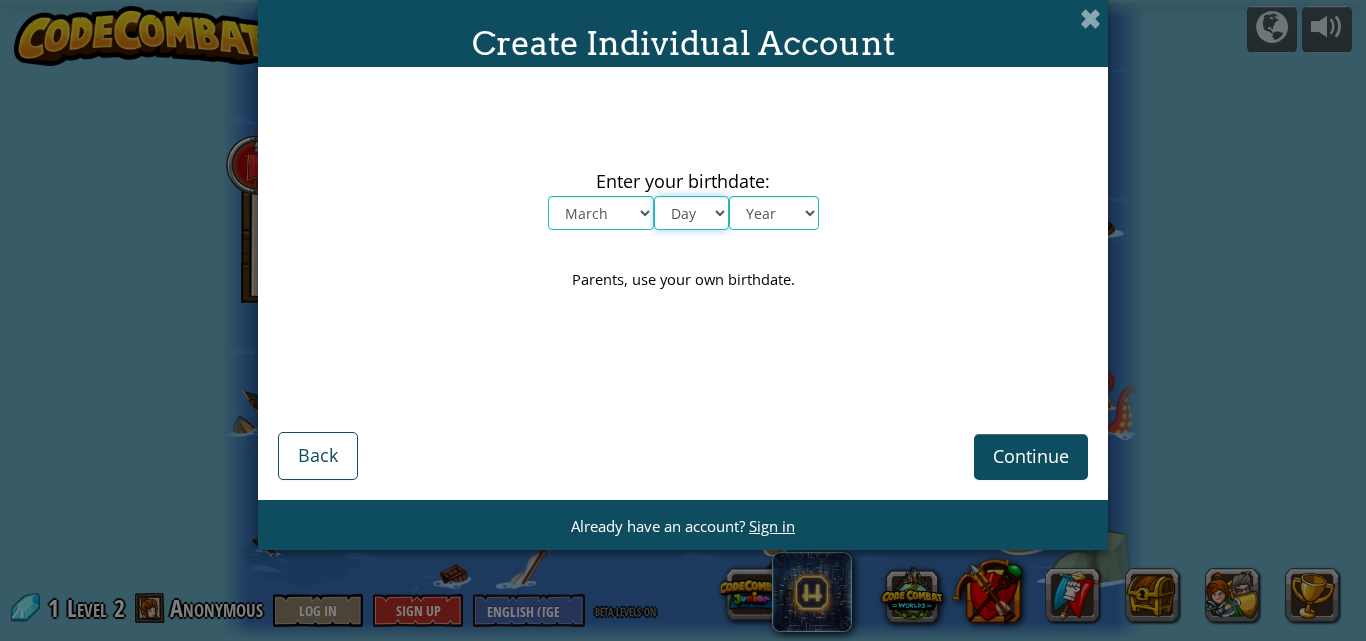 click on "Day 1 2 3 4 5 6 7 8 9 10 11 12 13 14 15 16 17 18 19 20 21 22 23 24 25 26 27 28 29 30 31" at bounding box center (691, 213) 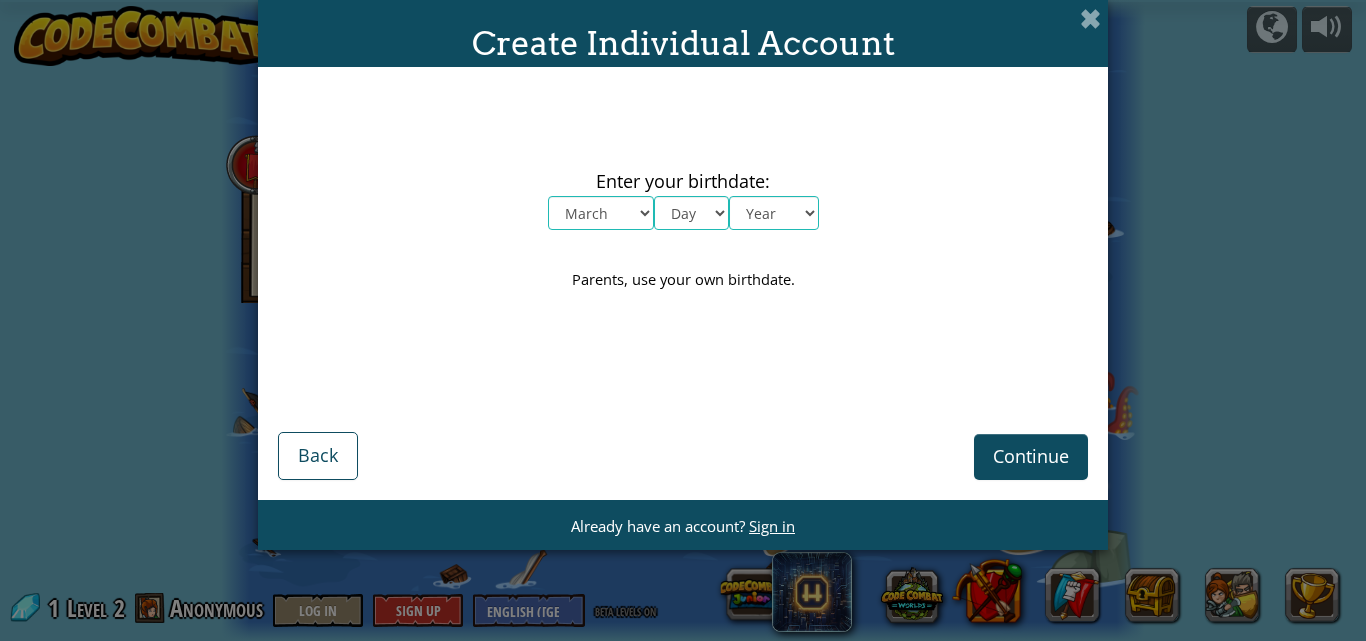 click on "Continue Back" at bounding box center (683, 426) 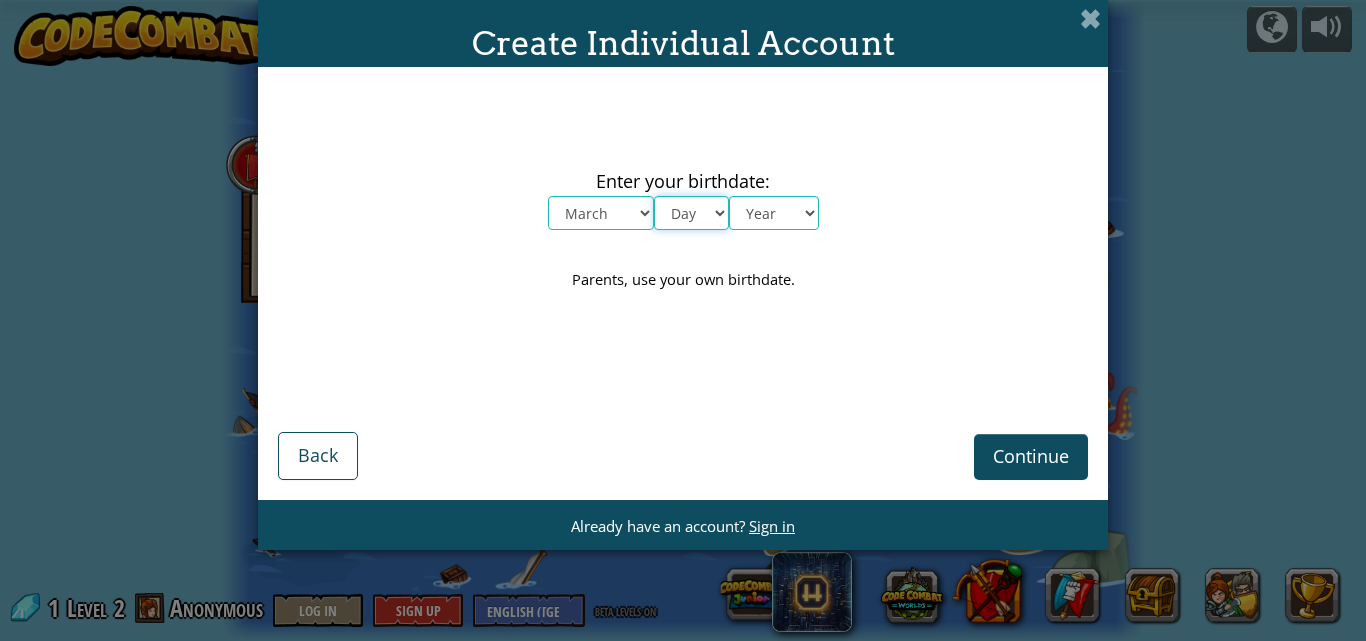 drag, startPoint x: 669, startPoint y: 196, endPoint x: 729, endPoint y: 521, distance: 330.49207 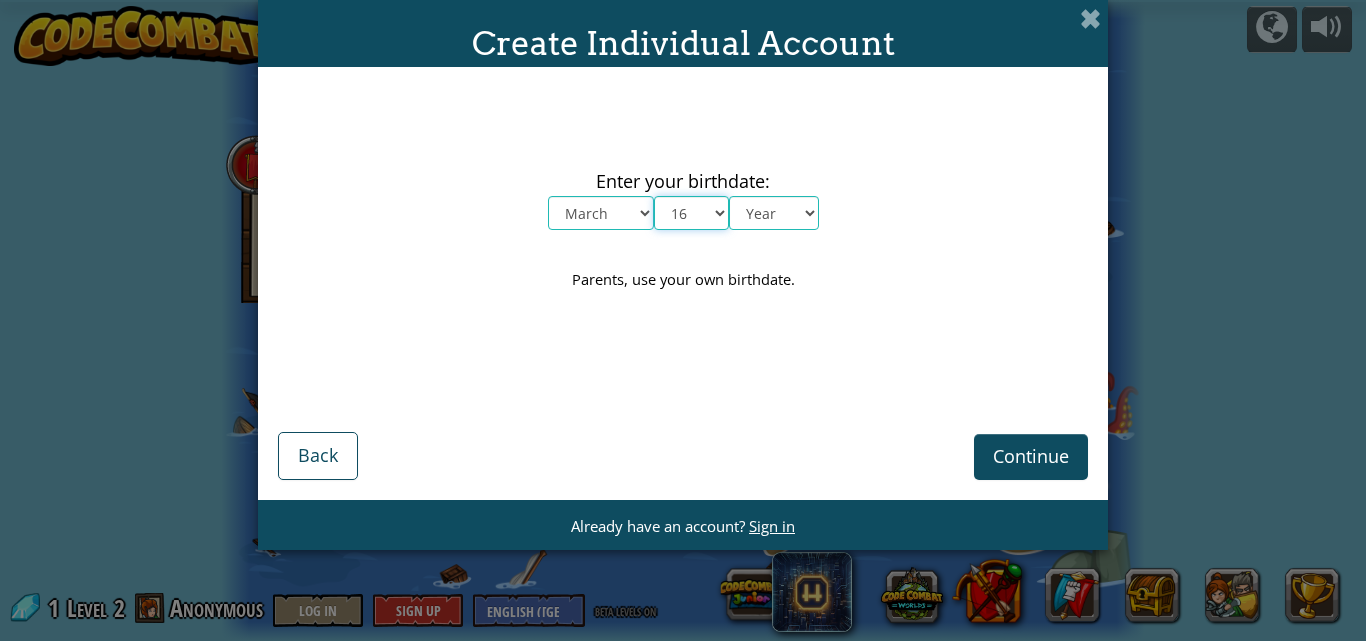 click on "Day 1 2 3 4 5 6 7 8 9 10 11 12 13 14 15 16 17 18 19 20 21 22 23 24 25 26 27 28 29 30 31" at bounding box center (691, 213) 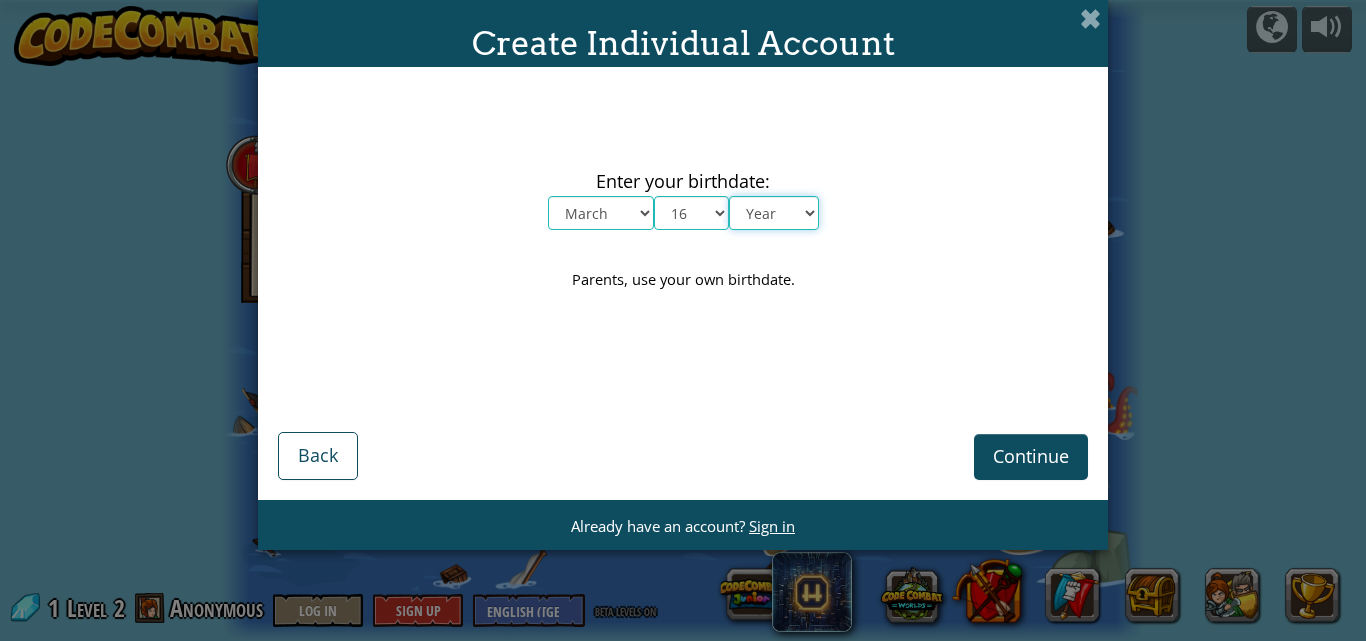 click on "Year [DATE] 2024 2023 2022 2021 2020 2019 2018 2017 2016 2015 2014 2013 2012 2011 2010 2009 2008 2007 2006 2005 2004 2003 2002 2001 2000 1999 1998 1997 1996 1995 1994 1993 1992 1991 1990 1989 1988 1987 1986 1985 1984 1983 1982 1981 1980 1979 1978 1977 1976 1975 1974 1973 1972 1971 1970 1969 1968 1967 1966 1965 1964 1963 1962 1961 1960 1959 1958 1957 1956 1955 1954 1953 1952 1951 1950 1949 1948 1947 1946 1945 1944 1943 1942 1941 1940 1939 1938 1937 1936 1935 1934 1933 1932 1931 1930 1929 1928 1927 1926" at bounding box center (774, 213) 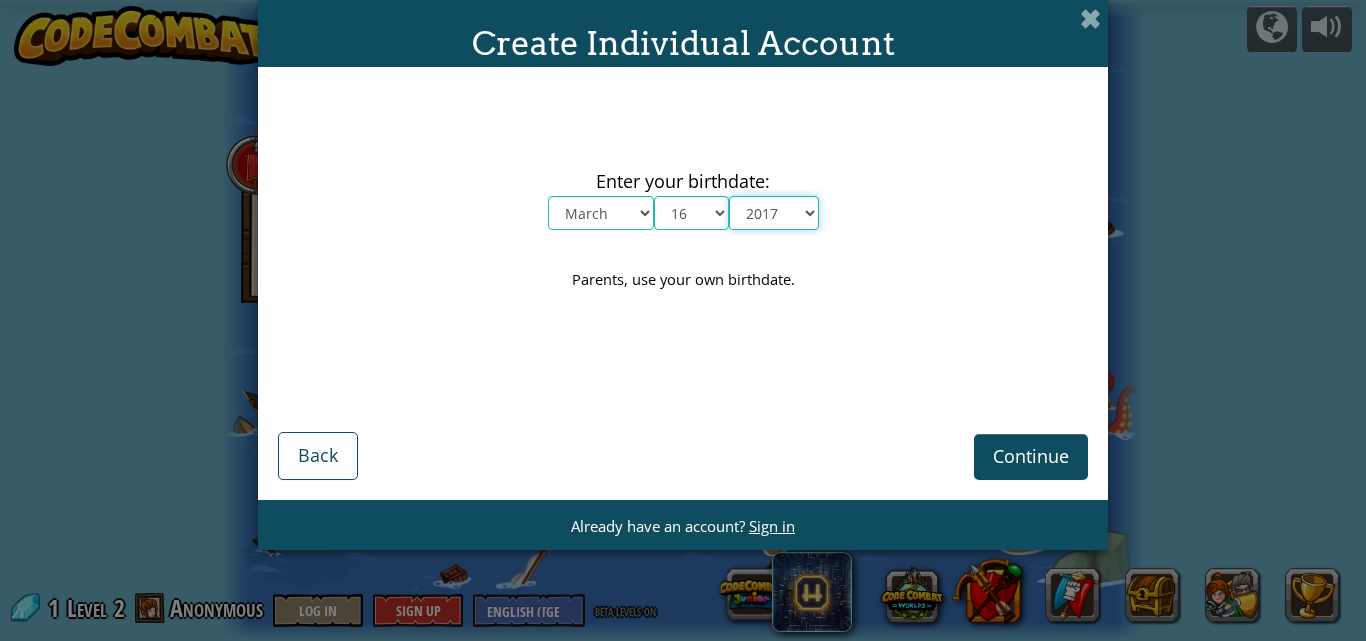 click on "Year [DATE] 2024 2023 2022 2021 2020 2019 2018 2017 2016 2015 2014 2013 2012 2011 2010 2009 2008 2007 2006 2005 2004 2003 2002 2001 2000 1999 1998 1997 1996 1995 1994 1993 1992 1991 1990 1989 1988 1987 1986 1985 1984 1983 1982 1981 1980 1979 1978 1977 1976 1975 1974 1973 1972 1971 1970 1969 1968 1967 1966 1965 1964 1963 1962 1961 1960 1959 1958 1957 1956 1955 1954 1953 1952 1951 1950 1949 1948 1947 1946 1945 1944 1943 1942 1941 1940 1939 1938 1937 1936 1935 1934 1933 1932 1931 1930 1929 1928 1927 1926" at bounding box center [774, 213] 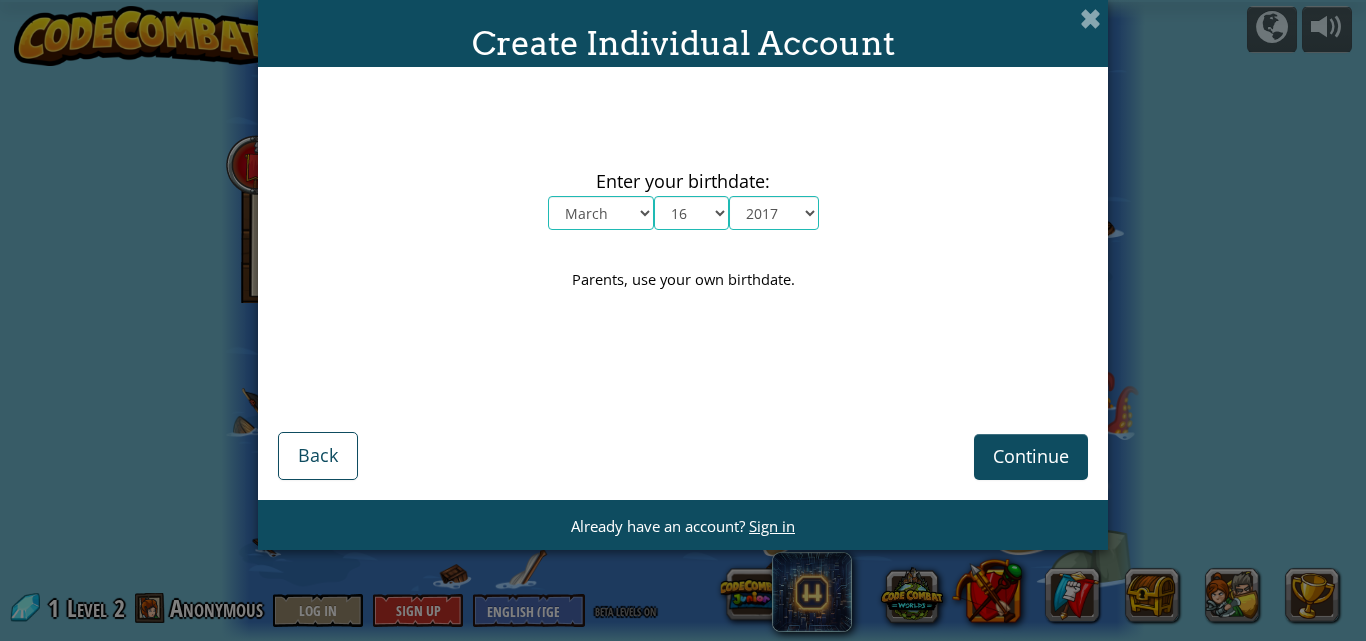 drag, startPoint x: 1074, startPoint y: 512, endPoint x: 1059, endPoint y: 486, distance: 30.016663 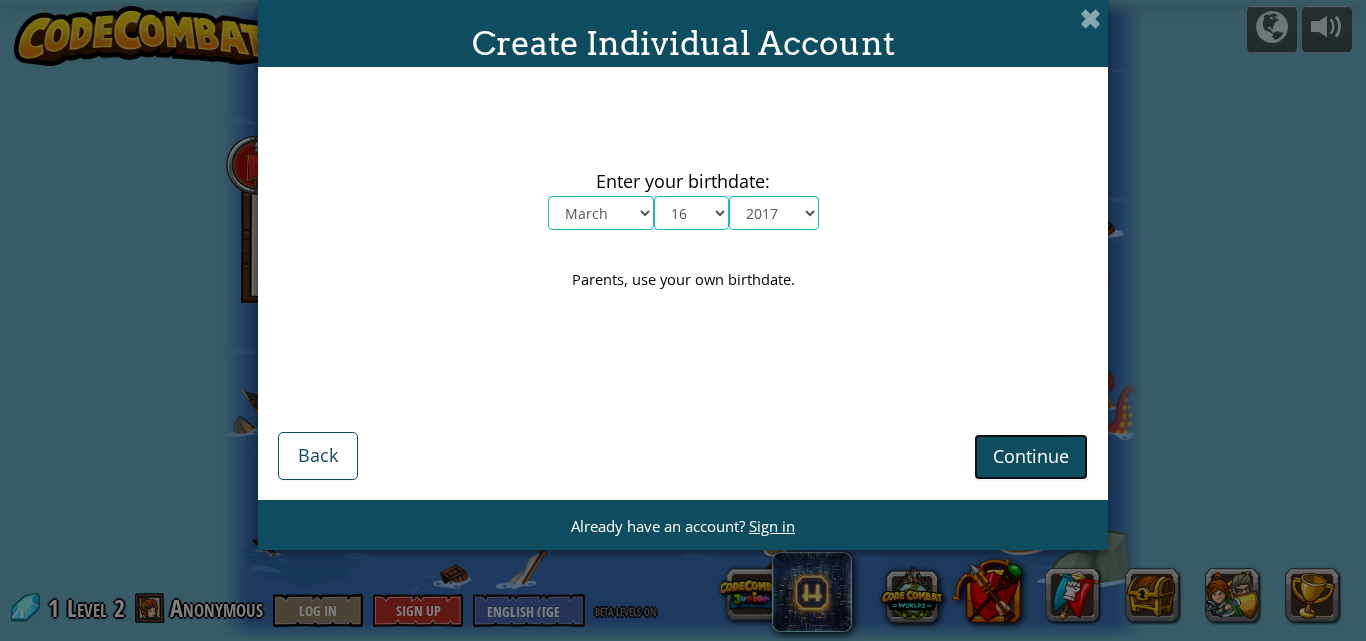 drag, startPoint x: 1040, startPoint y: 444, endPoint x: 1016, endPoint y: 416, distance: 36.878178 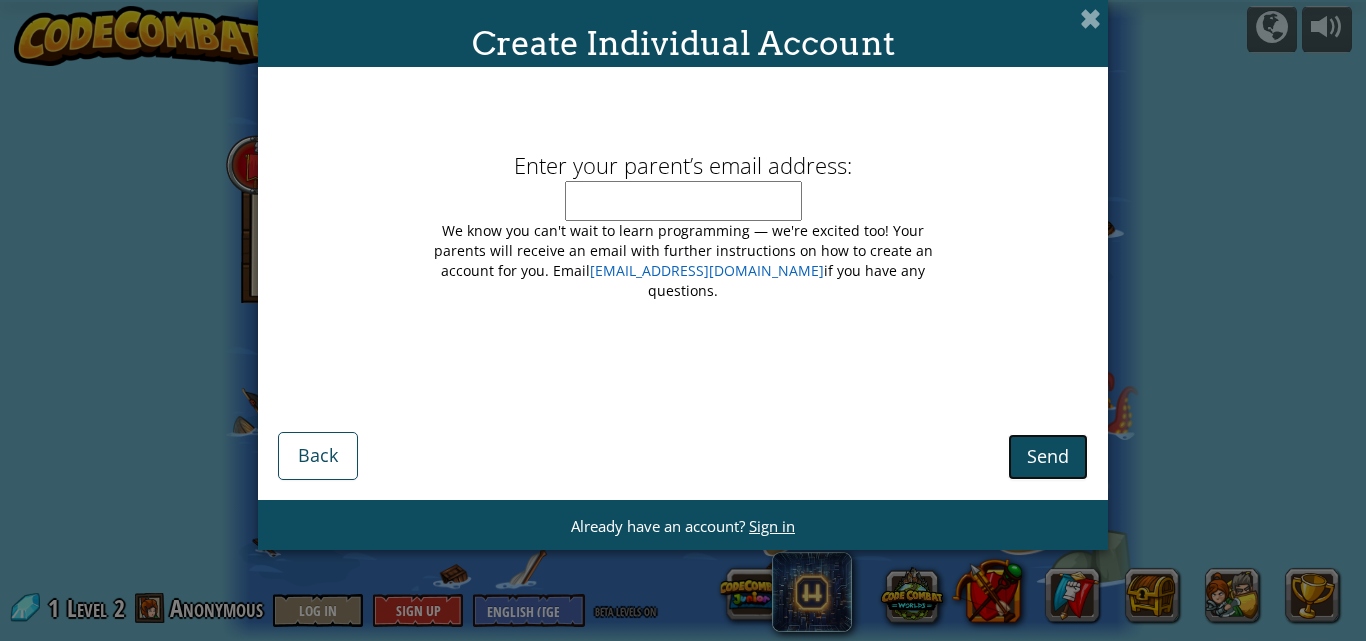 click on "Send" at bounding box center [1048, 456] 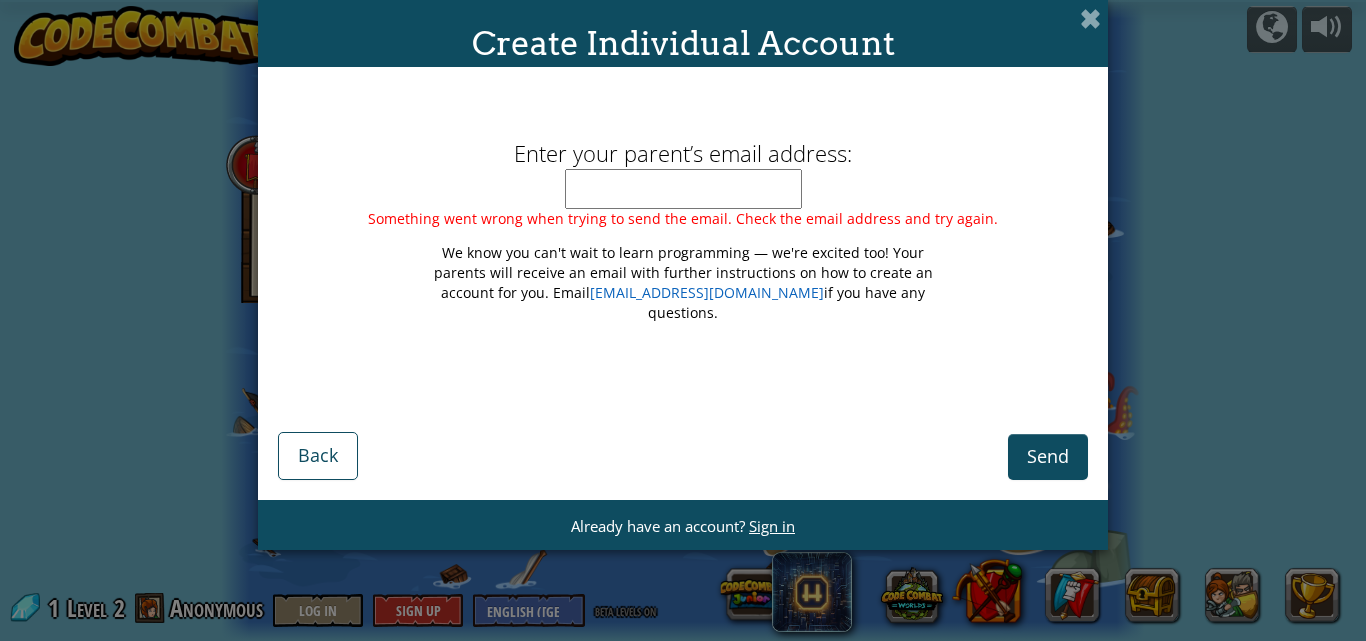 click on "Enter your parent’s email address:" at bounding box center [683, 189] 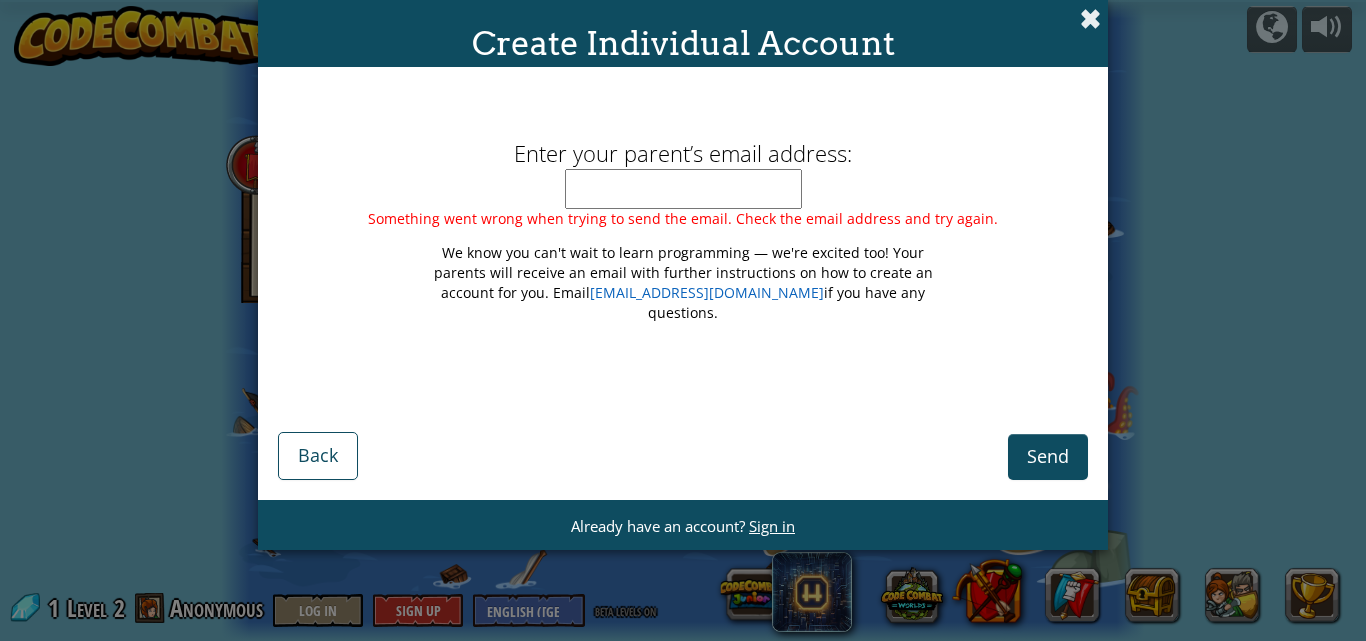 click at bounding box center (1090, 18) 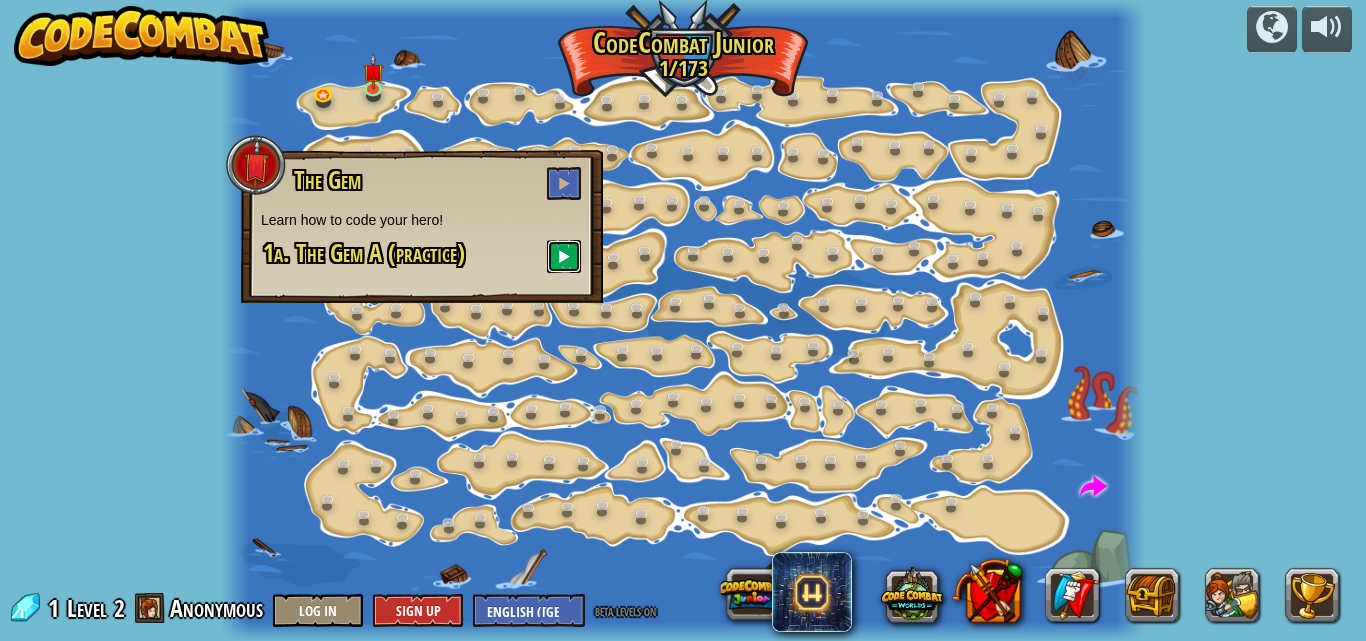 click at bounding box center (564, 256) 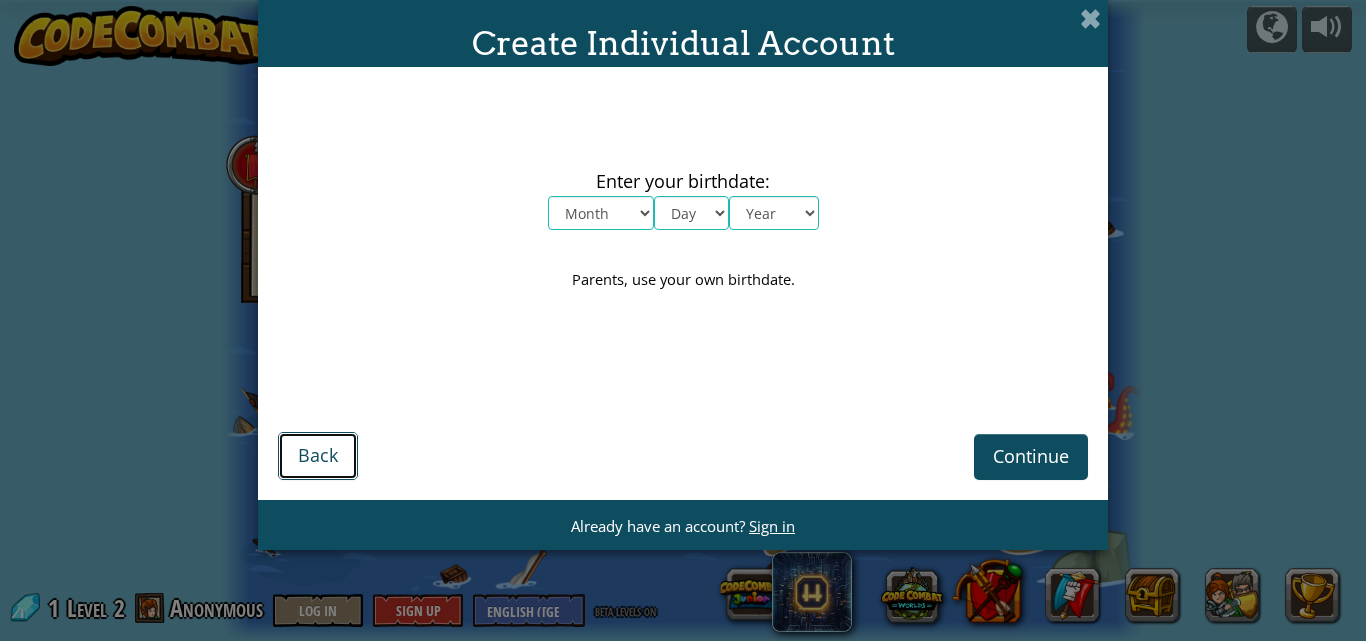click on "Back" at bounding box center [318, 455] 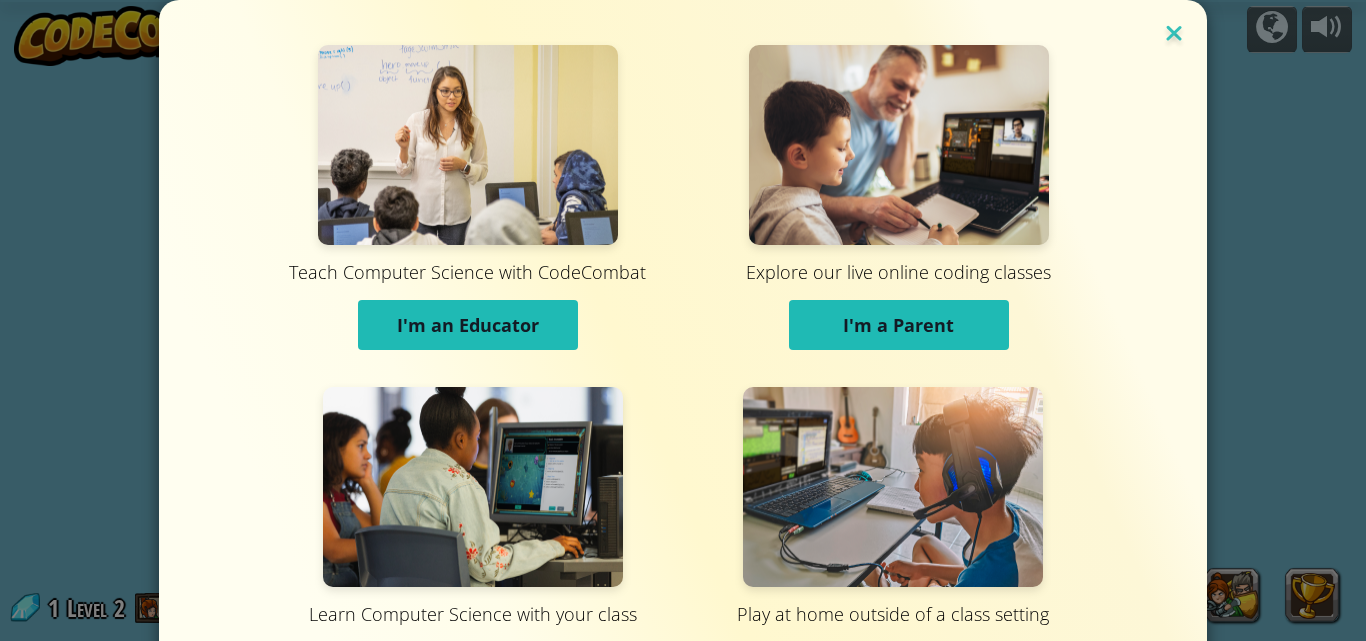 click at bounding box center [1174, 35] 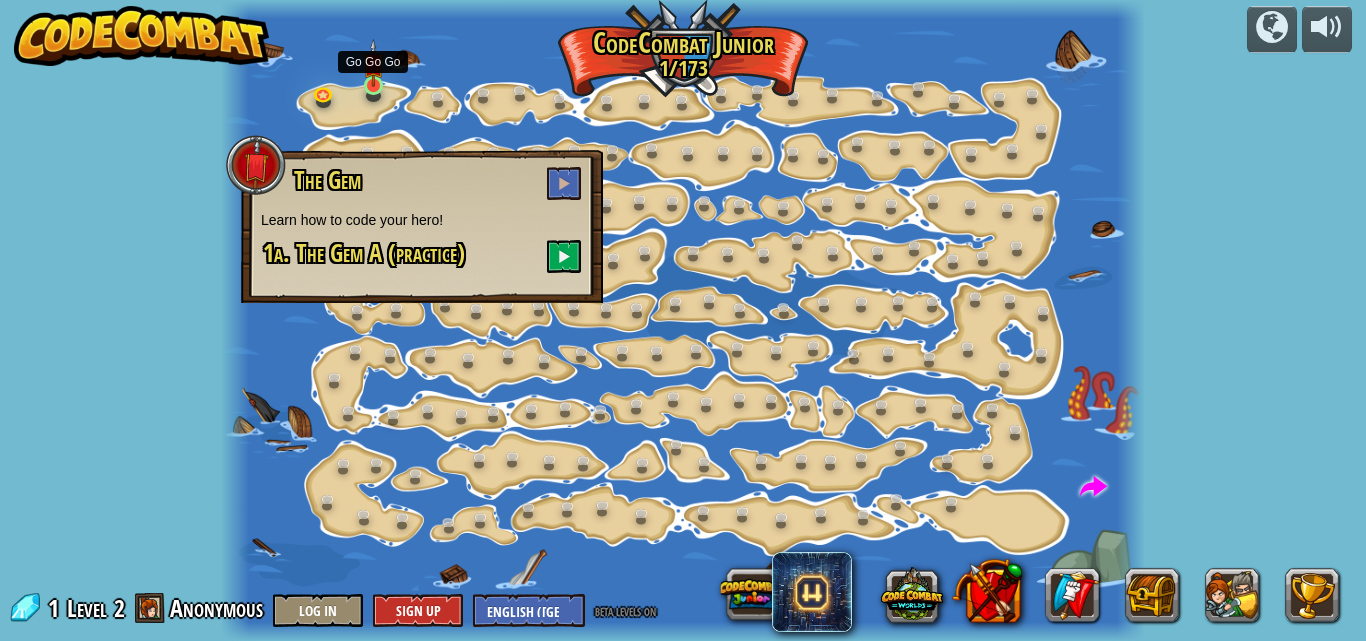 click at bounding box center [373, 63] 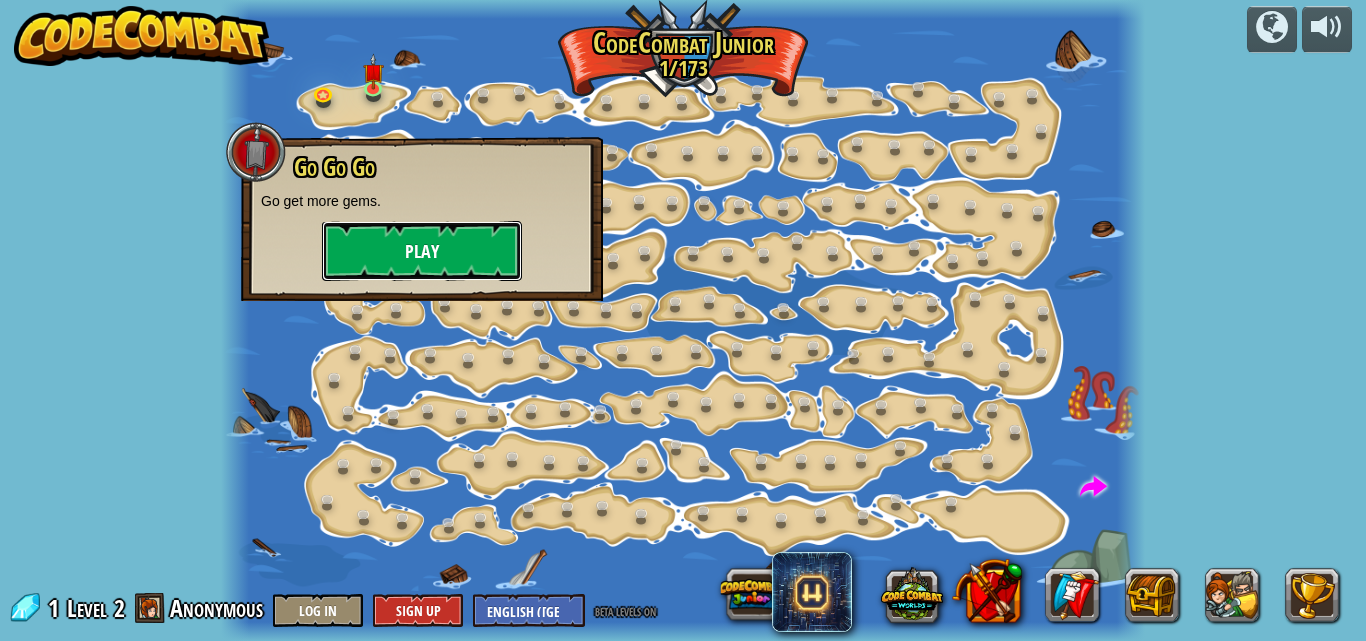 click on "Play" at bounding box center [422, 251] 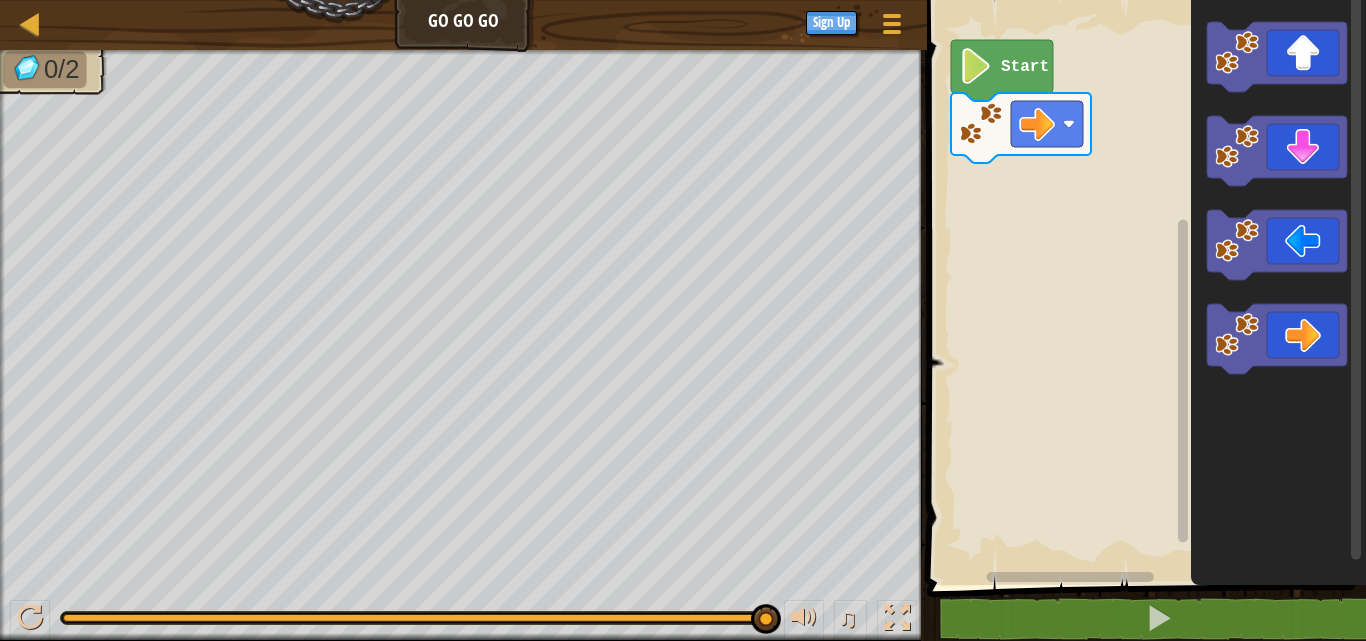 drag, startPoint x: 148, startPoint y: 657, endPoint x: 917, endPoint y: 674, distance: 769.18787 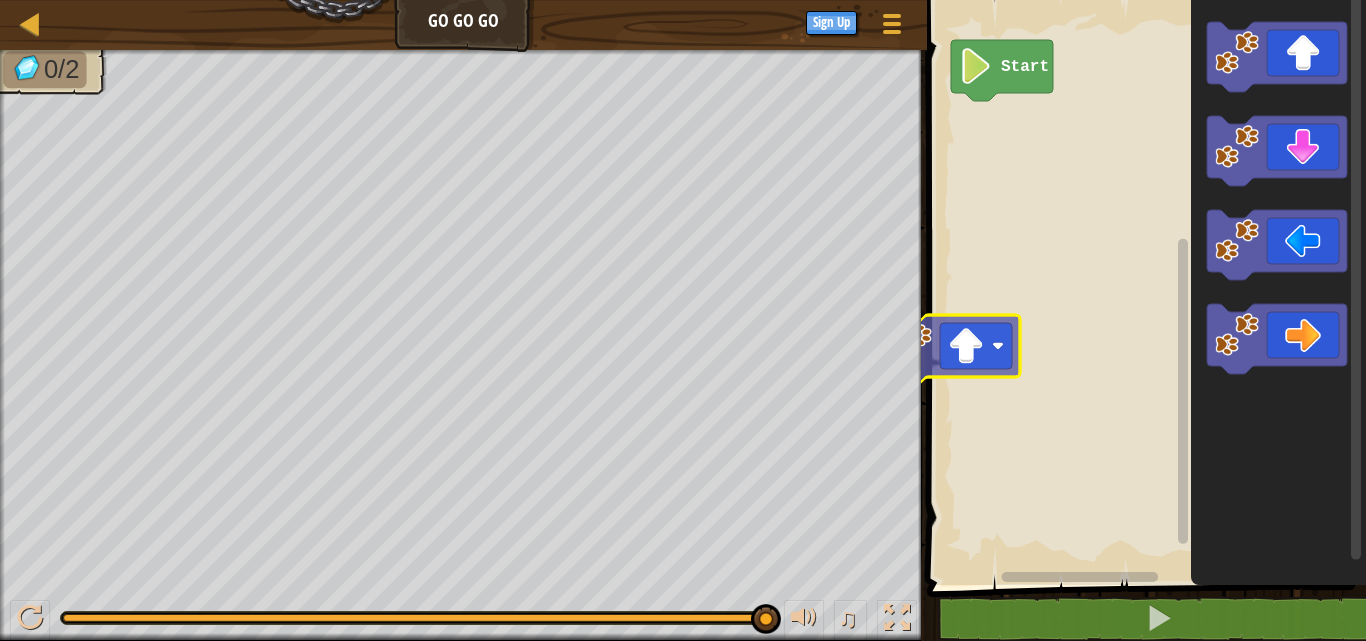 click 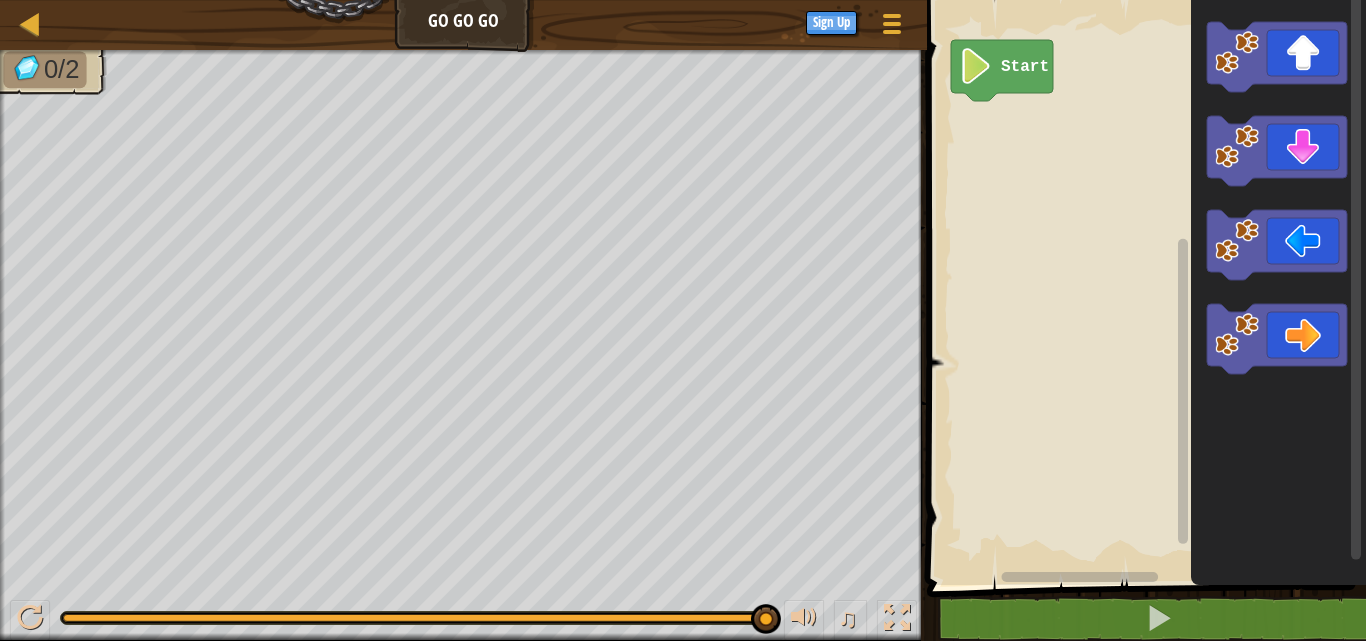 click on "Start" at bounding box center [1143, 287] 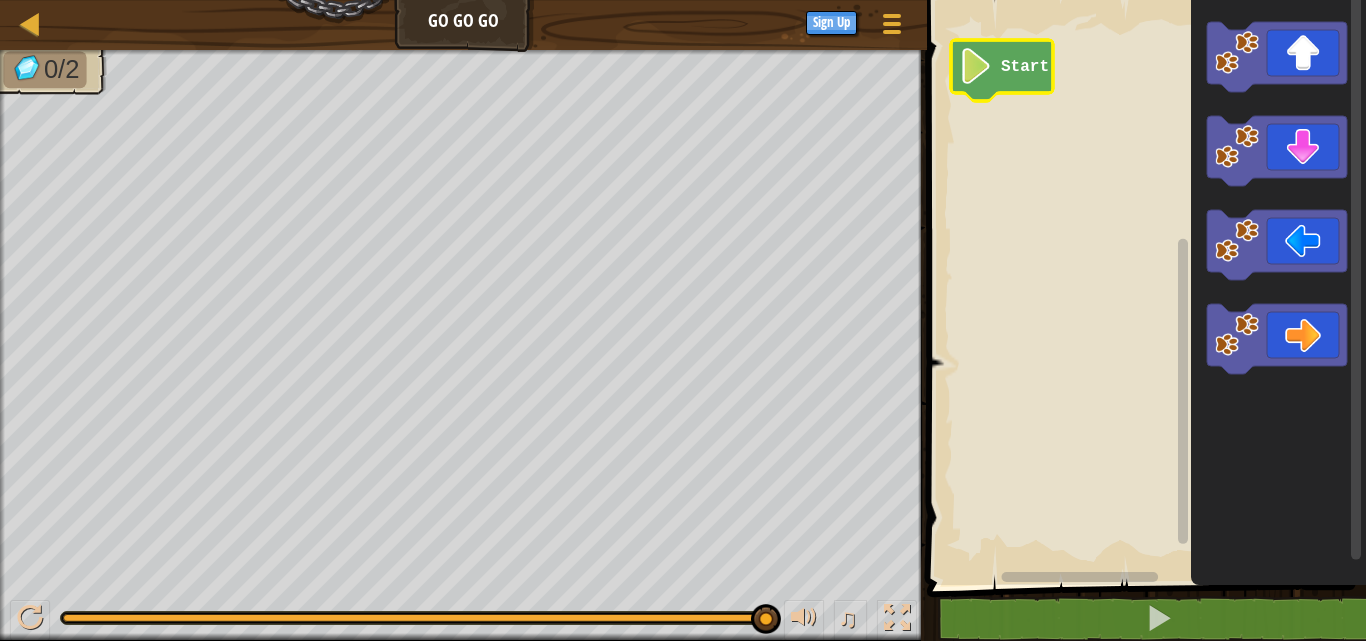 click 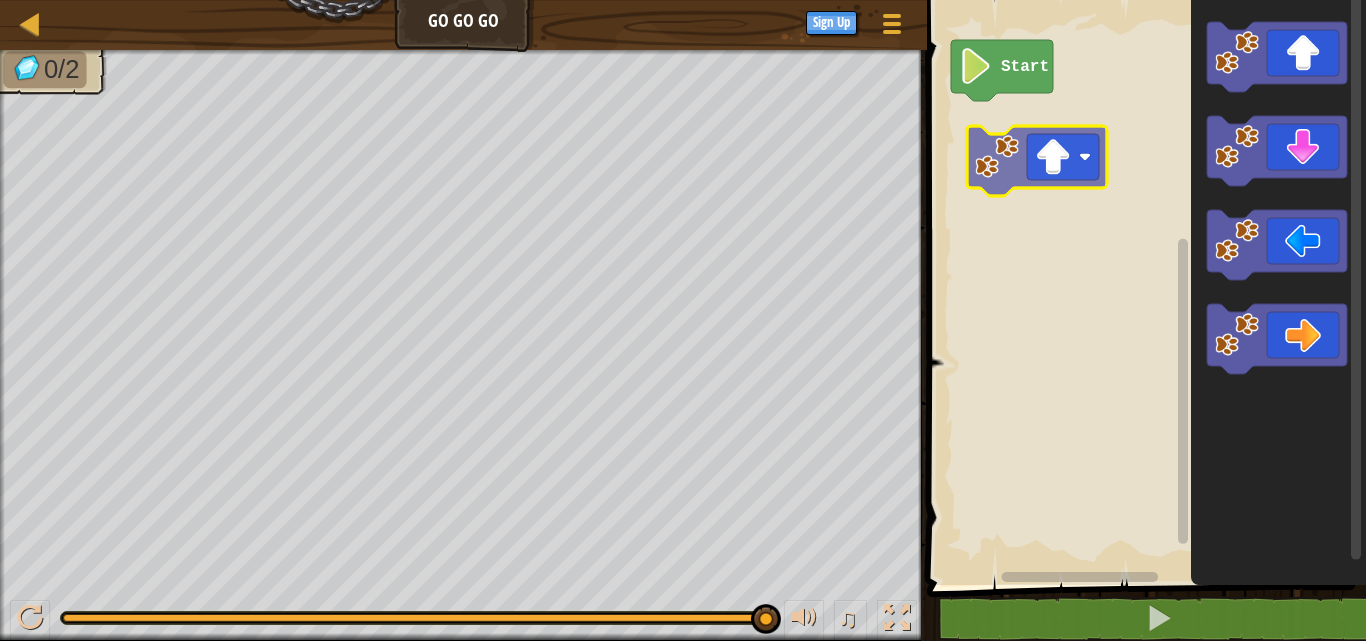 click on "Start" at bounding box center (1143, 287) 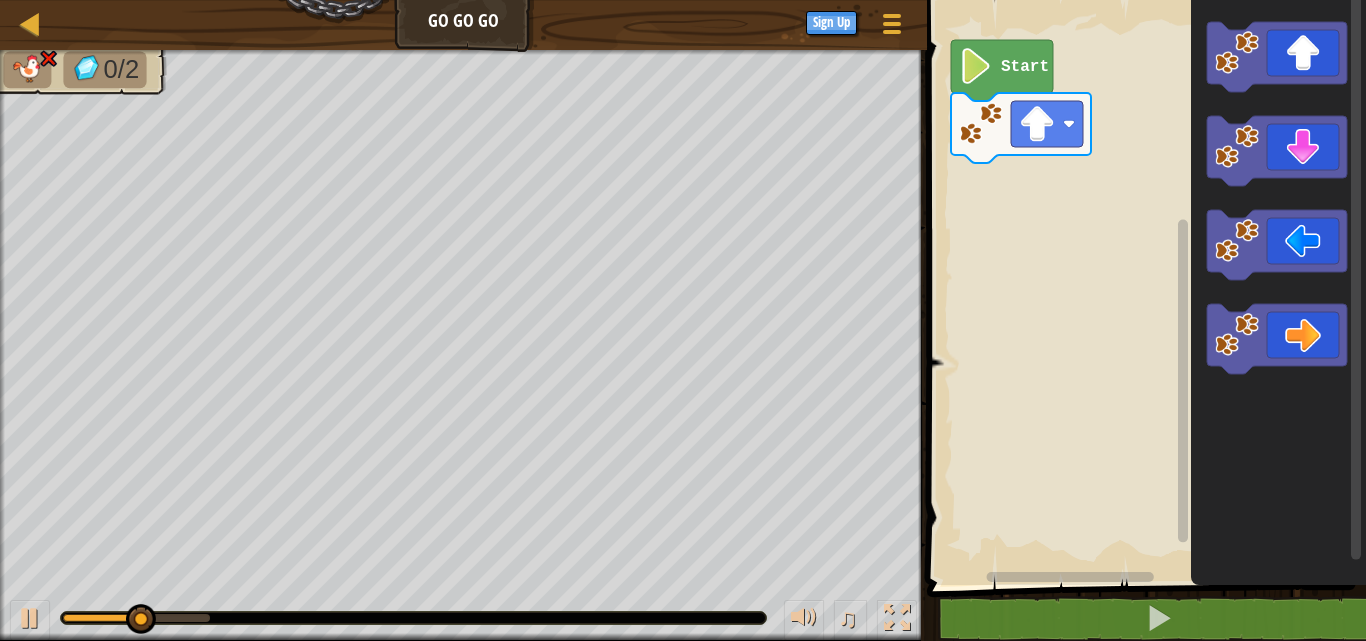 click 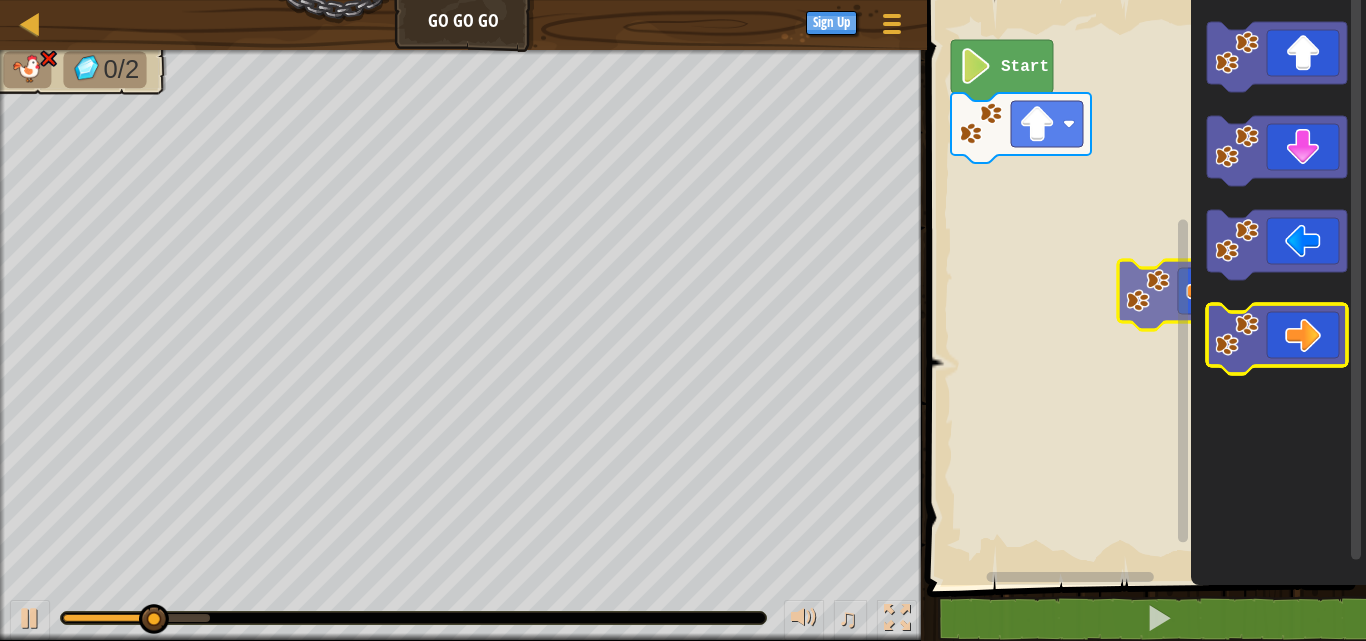 click 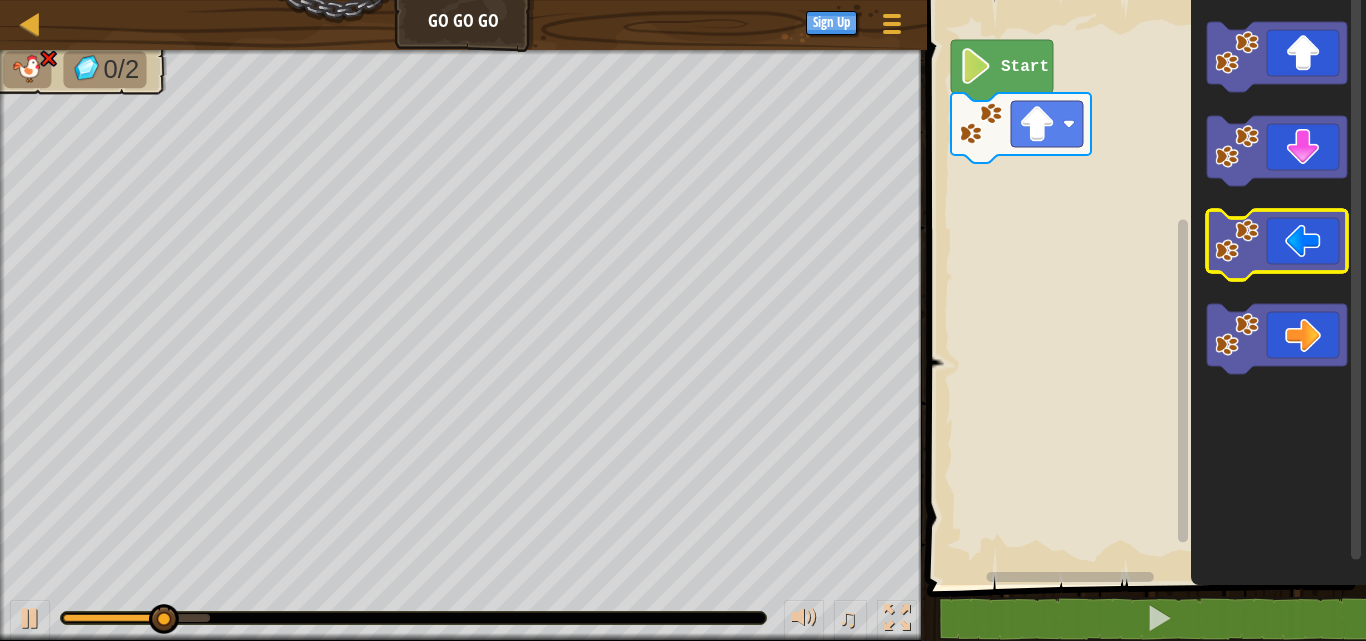 click 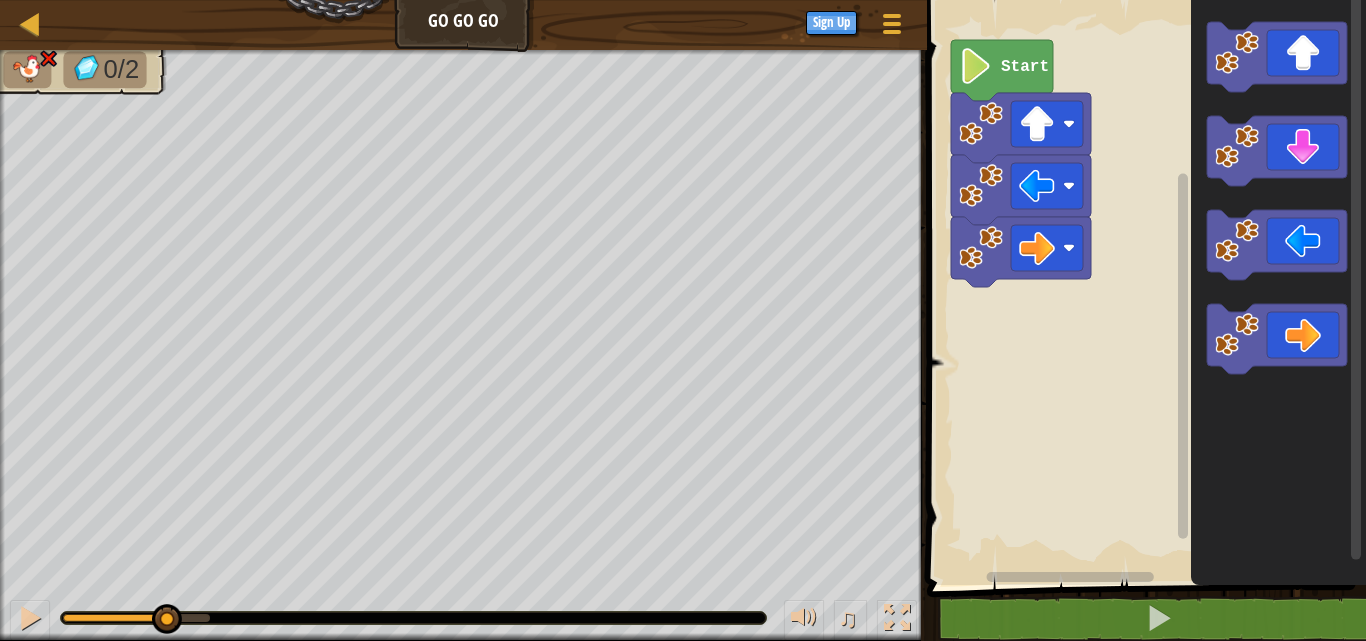 click on "Start" at bounding box center [1143, 287] 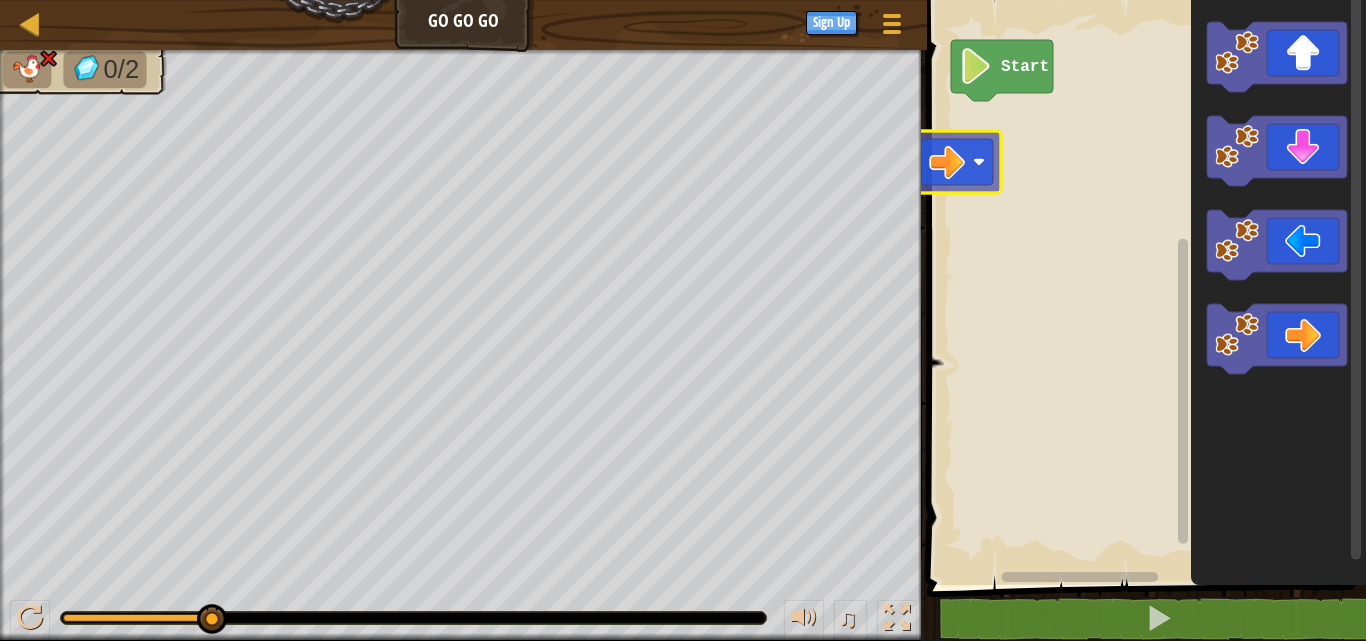 click on "Map Go Go Go Game Menu Sign Up 1     הההההההההההההההההההההההההההההההההההההההההההההההההההההההההההההההההההההההההההההההההההההההההההההההההההההההההההההההההההההההההההההההההההההההההההההההההההההההההההההההההההההההההההההההההההההההההההההההההההההההההההההההההההההההההההההההההההההההההההההההההההההההההההההההה XXXXXXXXXXXXXXXXXXXXXXXXXXXXXXXXXXXXXXXXXXXXXXXXXXXXXXXXXXXXXXXXXXXXXXXXXXXXXXXXXXXXXXXXXXXXXXXXXXXXXXXXXXXXXXXXXXXXXXXXXXXXXXXXXXXXXXXXXXXXXXXXXXXXXXXXXXXXXXXXXXXXXXXXXXXXXXXXXXXXXXXXXXXXXXXXXXXXXXXXXXXXXXXXXXXXXXXXXXXXXXXXXXXXXXXXXXXXXXXXXXXXXXXXXXXXXXXX Solution × Blocks 1 2 go ( 'right' )     Start Code Saved Programming language : Python Statement   /  Call   /  go('up') go('down') go('left') go('right') × Fix Your Code Need help? Ask the AI 0/2 ♫ Wolf Pup" at bounding box center [683, 320] 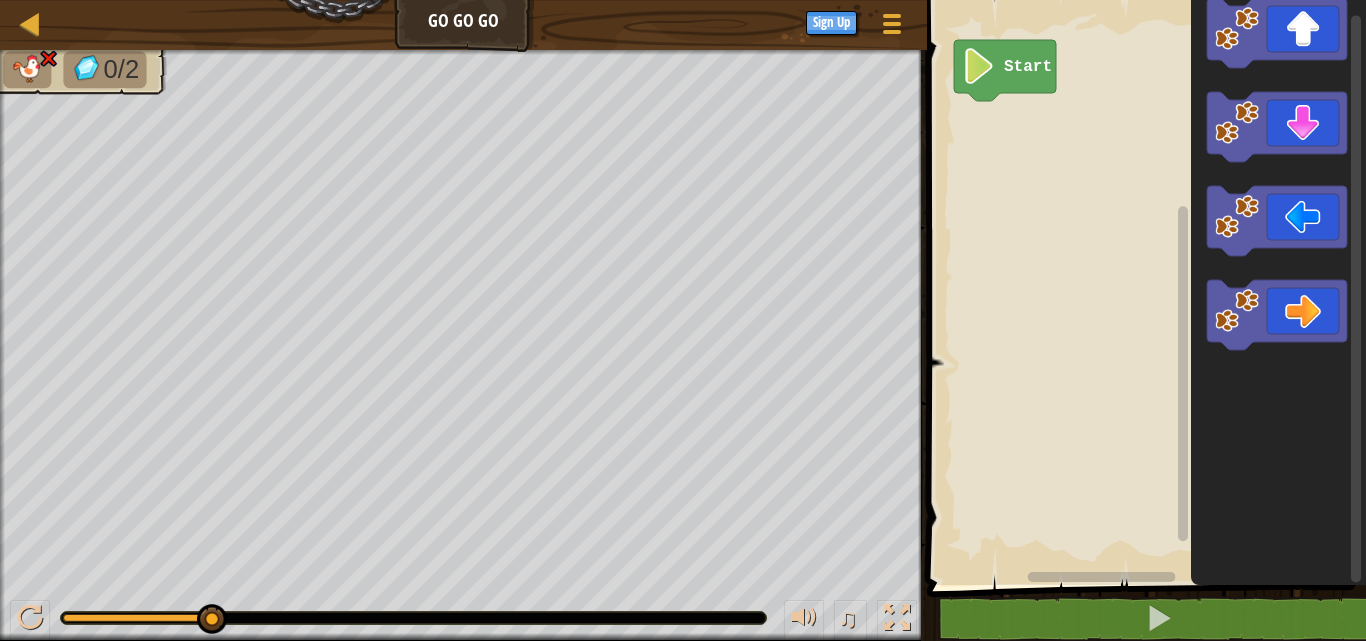click on "Start" at bounding box center (1143, 287) 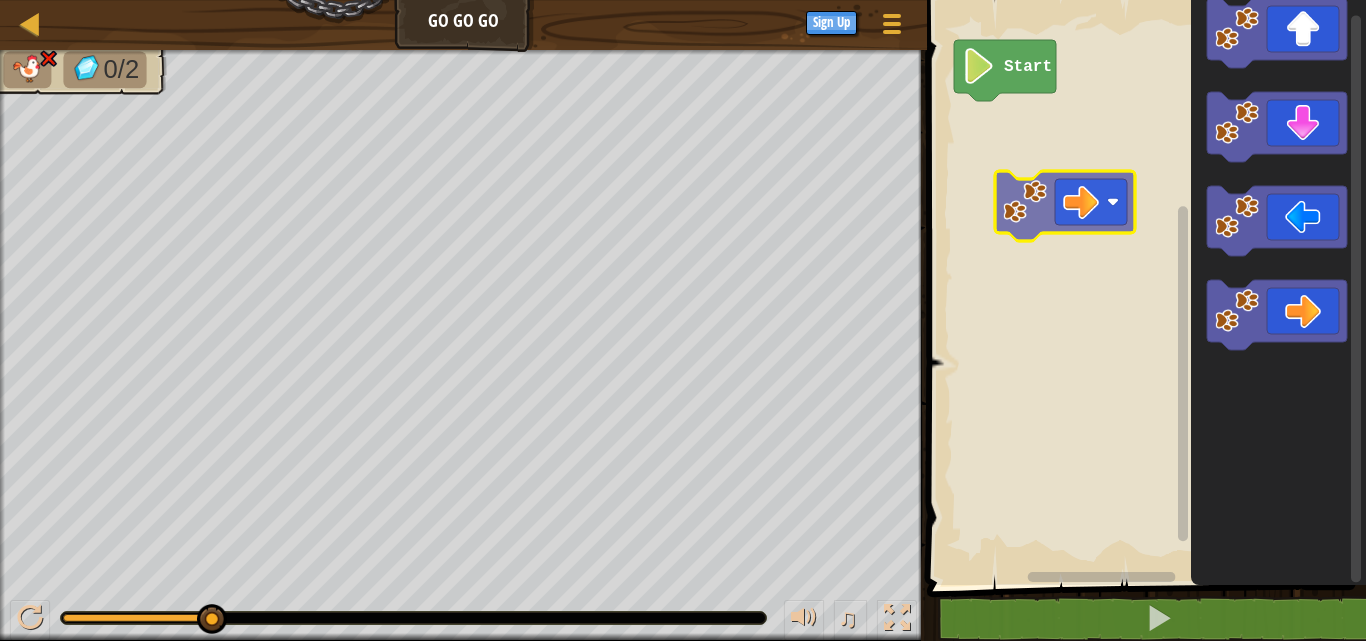 click on "Start" at bounding box center [1143, 287] 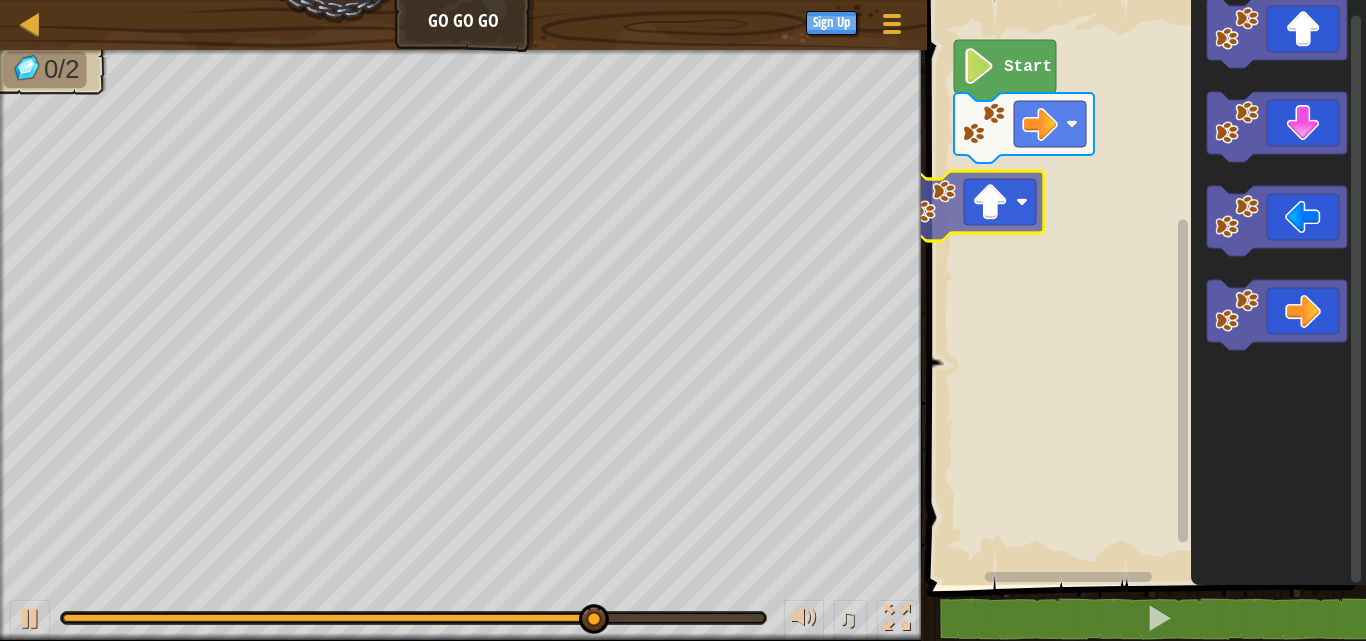 click on "Start" at bounding box center (1143, 287) 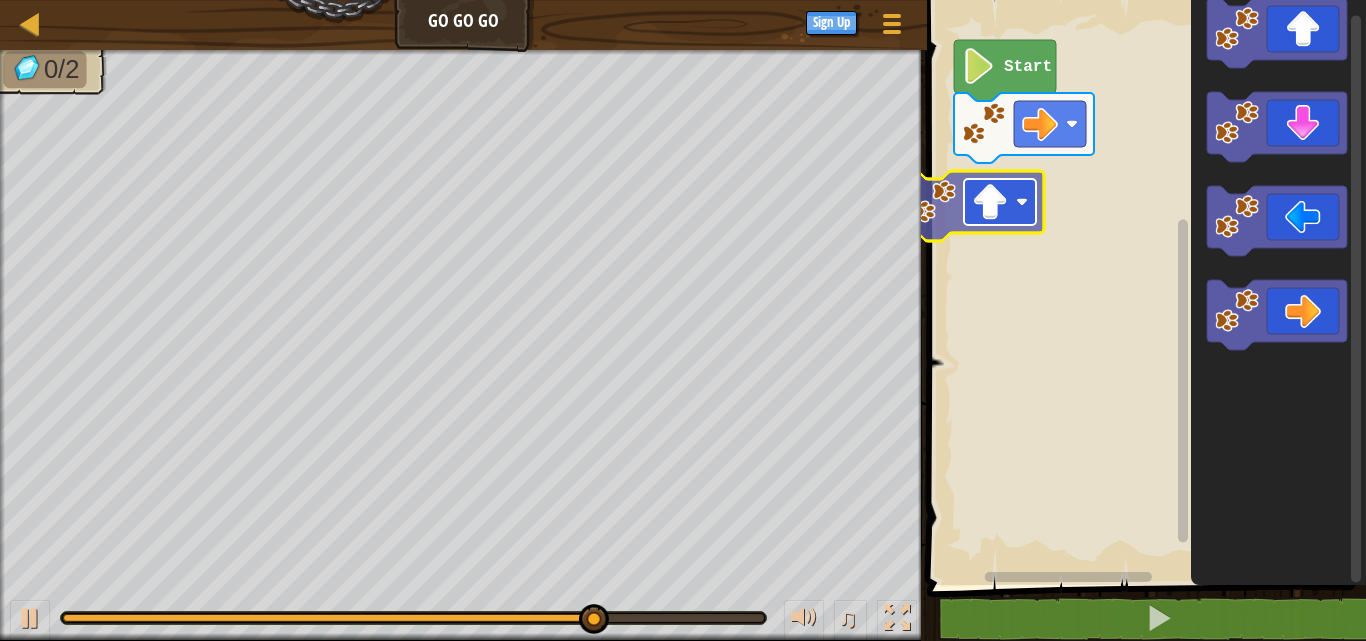 click 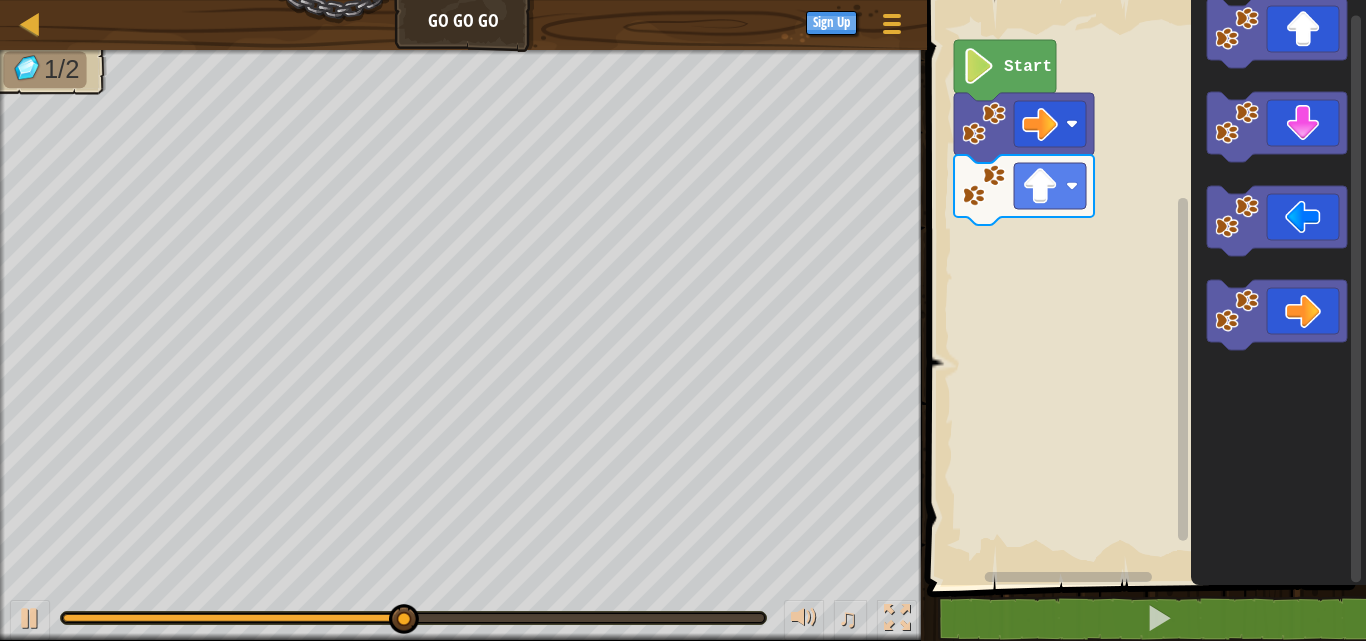 click on "Start" at bounding box center (1143, 287) 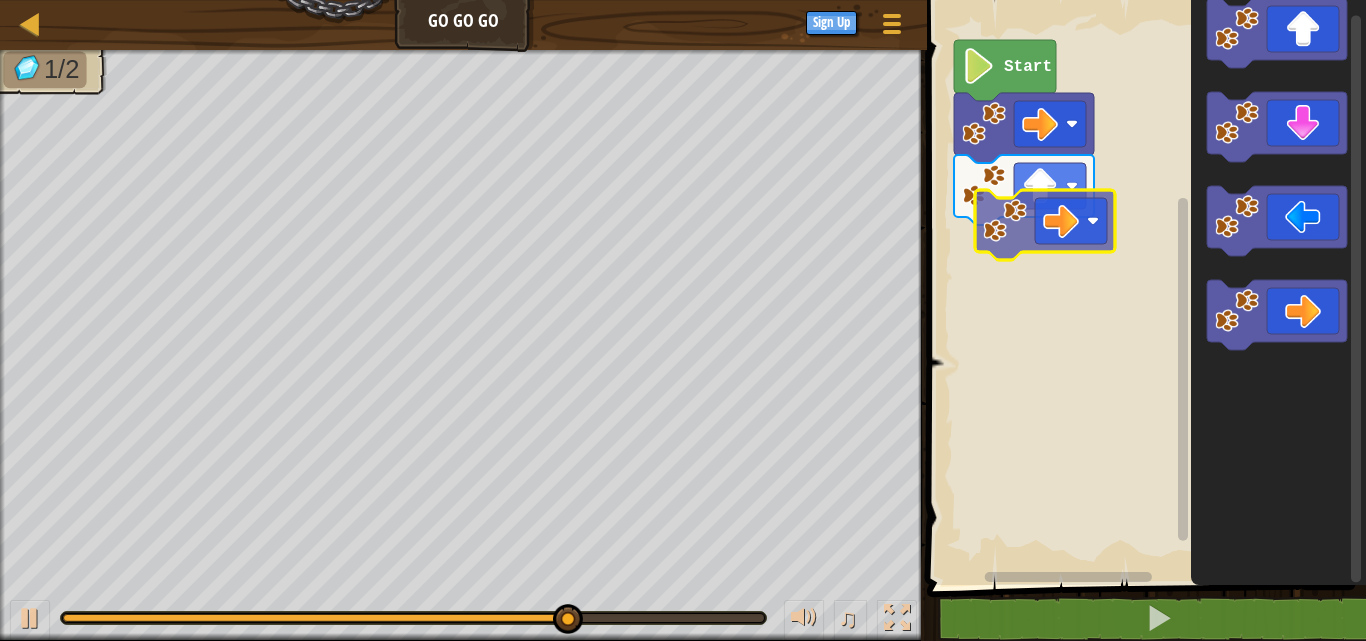 click on "Start" at bounding box center [1143, 287] 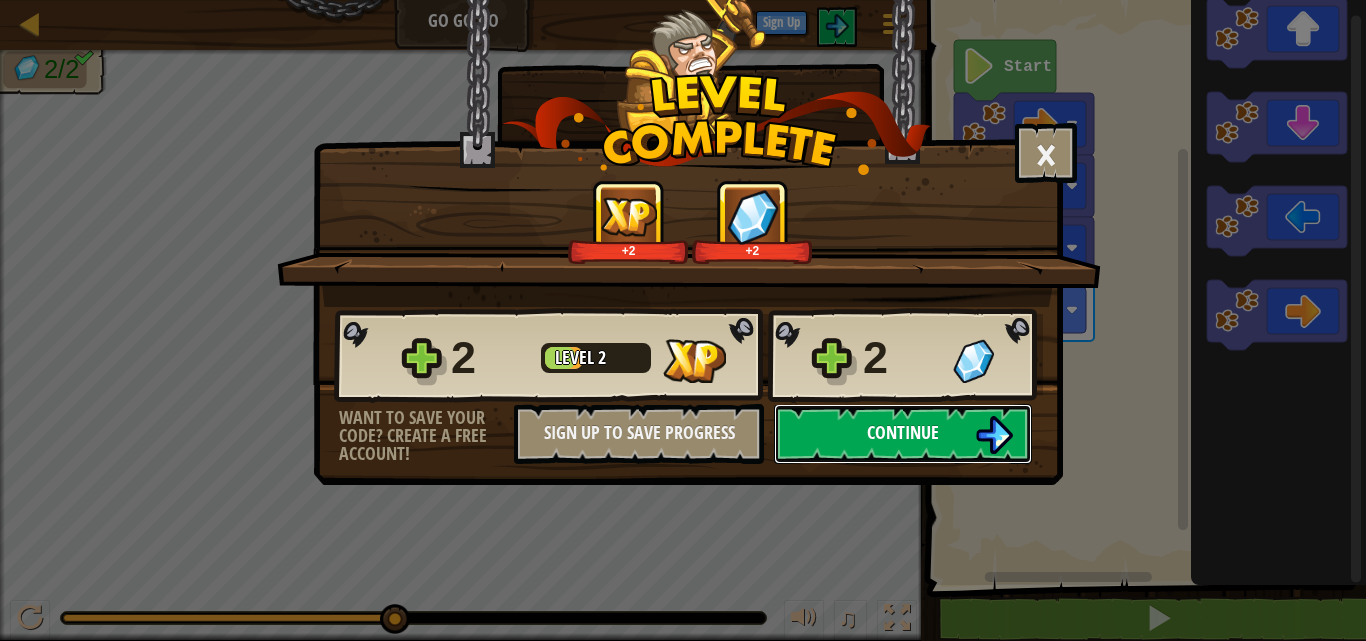 click on "Continue" at bounding box center (903, 434) 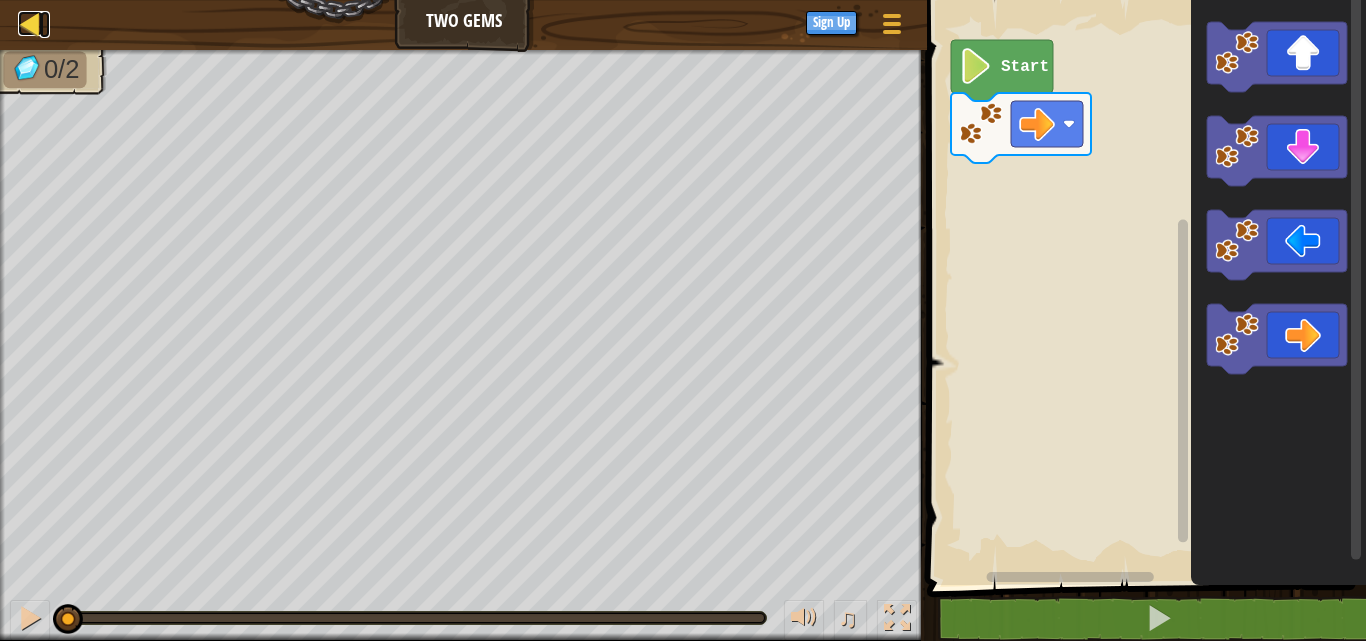 click at bounding box center (30, 23) 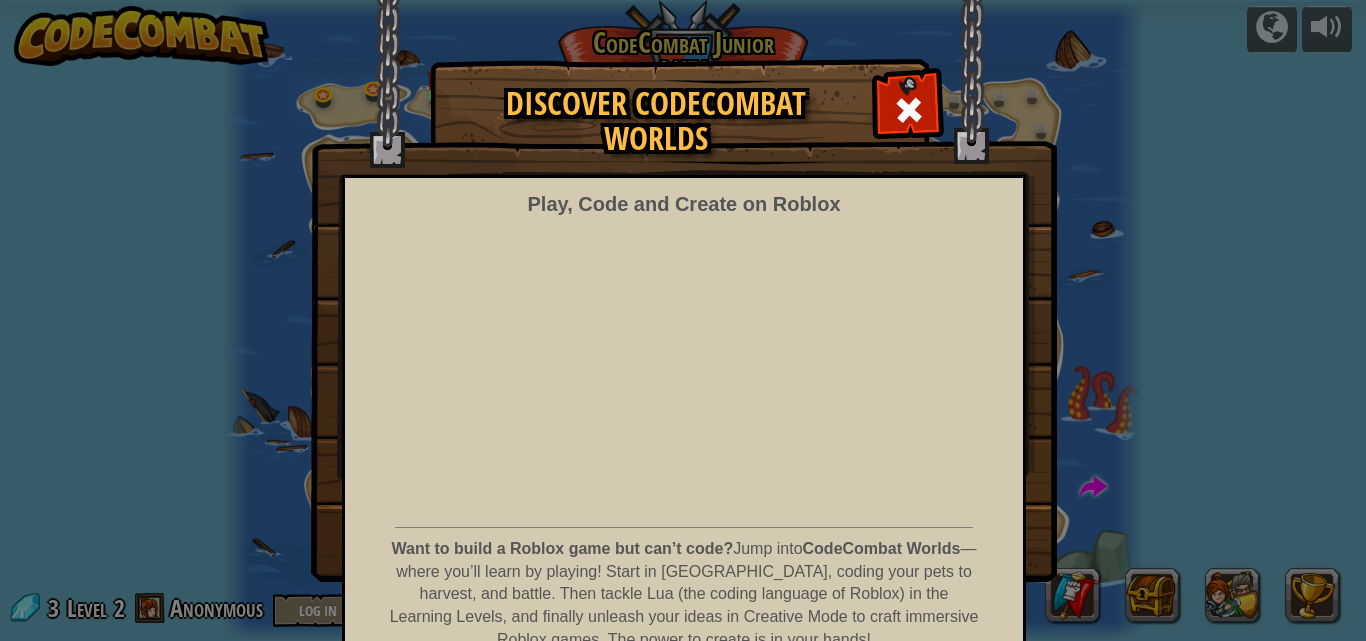 drag, startPoint x: 37, startPoint y: 18, endPoint x: 935, endPoint y: 105, distance: 902.2045 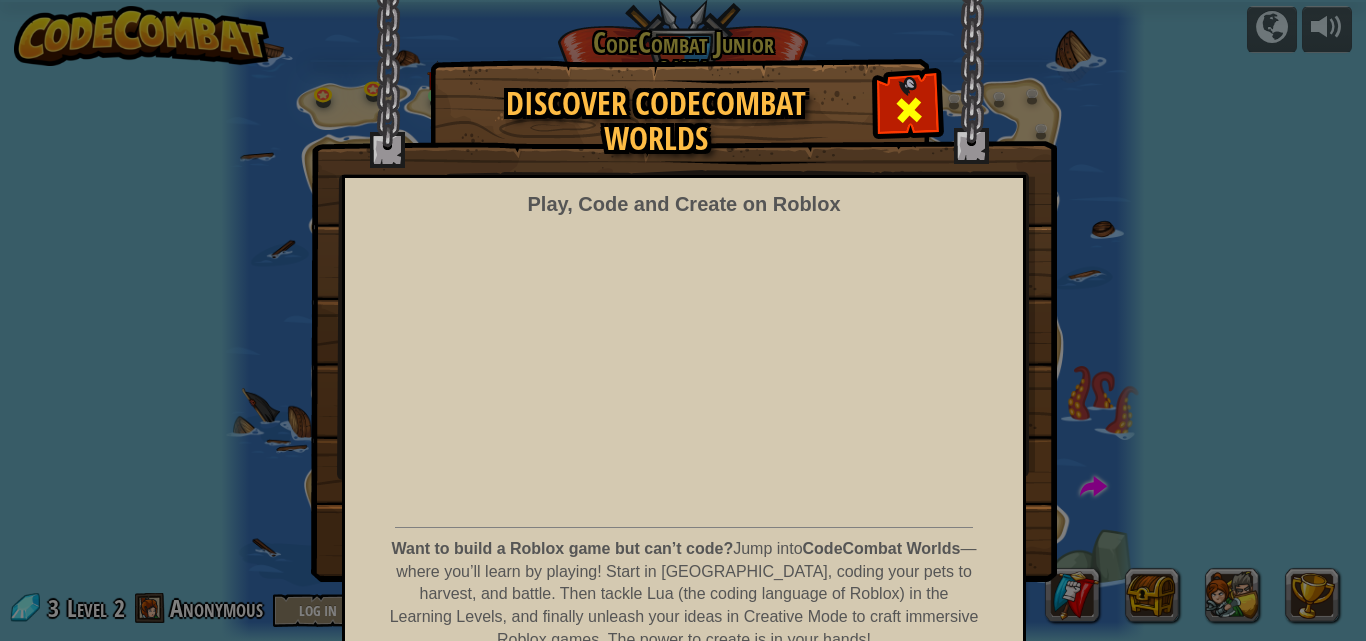click at bounding box center (909, 110) 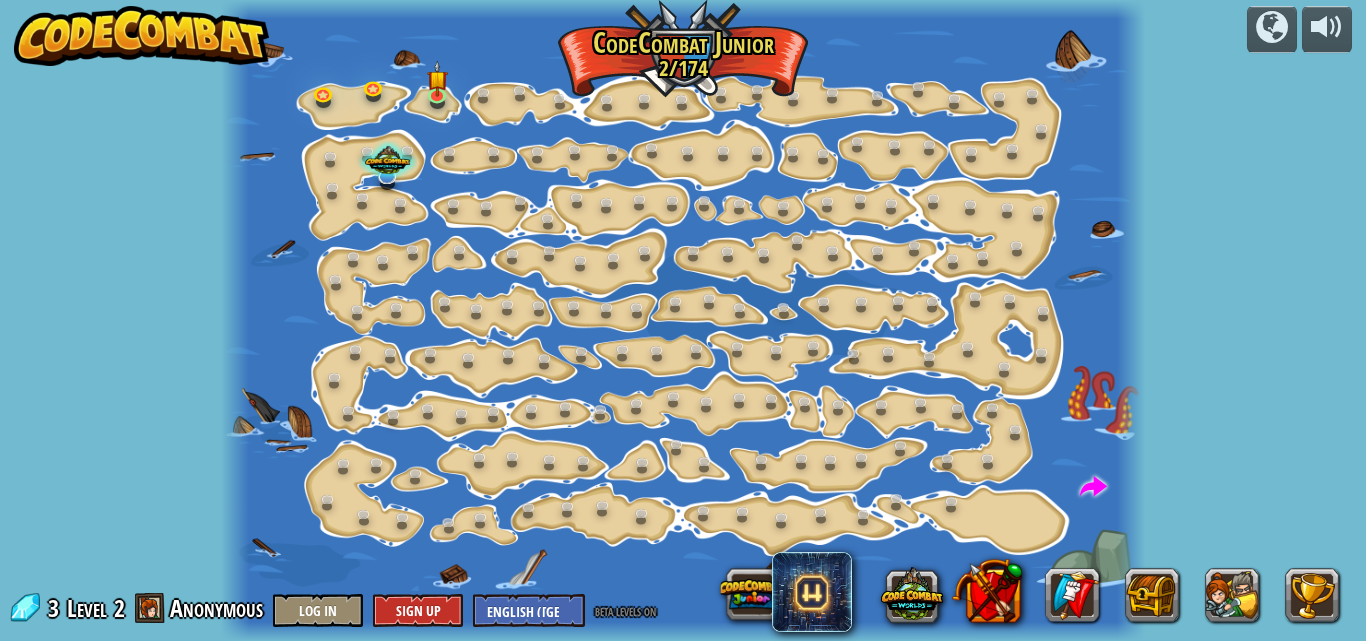 click at bounding box center [683, 320] 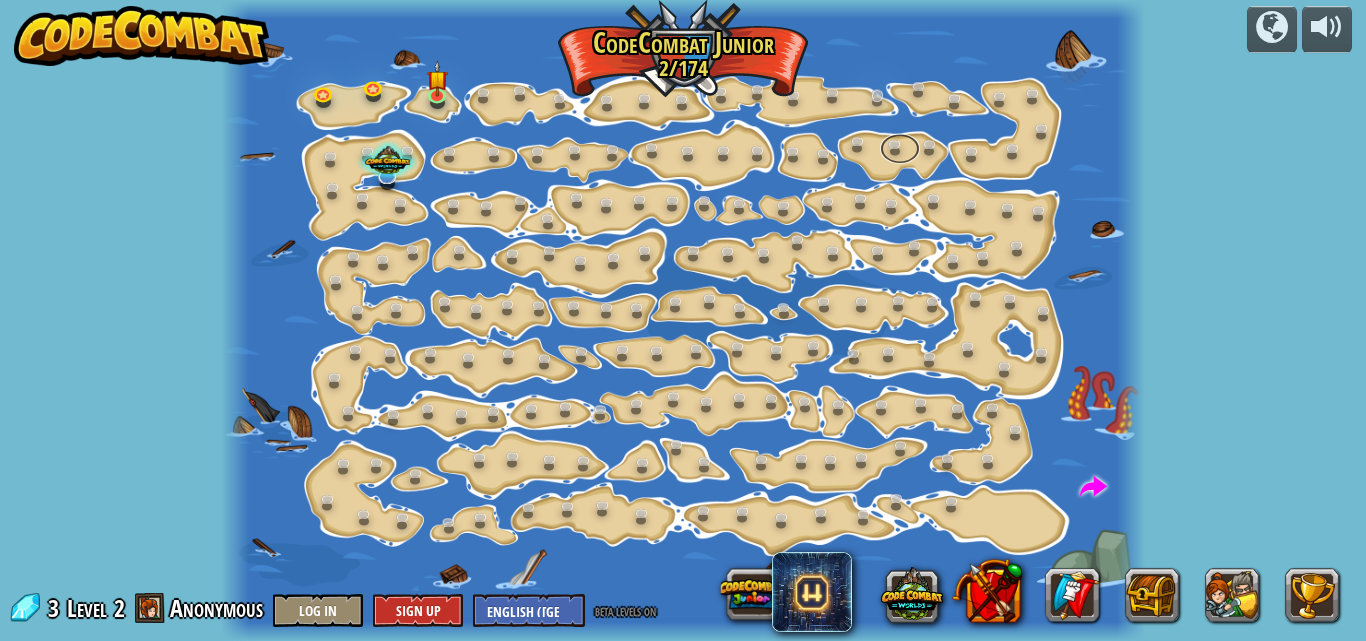 click at bounding box center [900, 149] 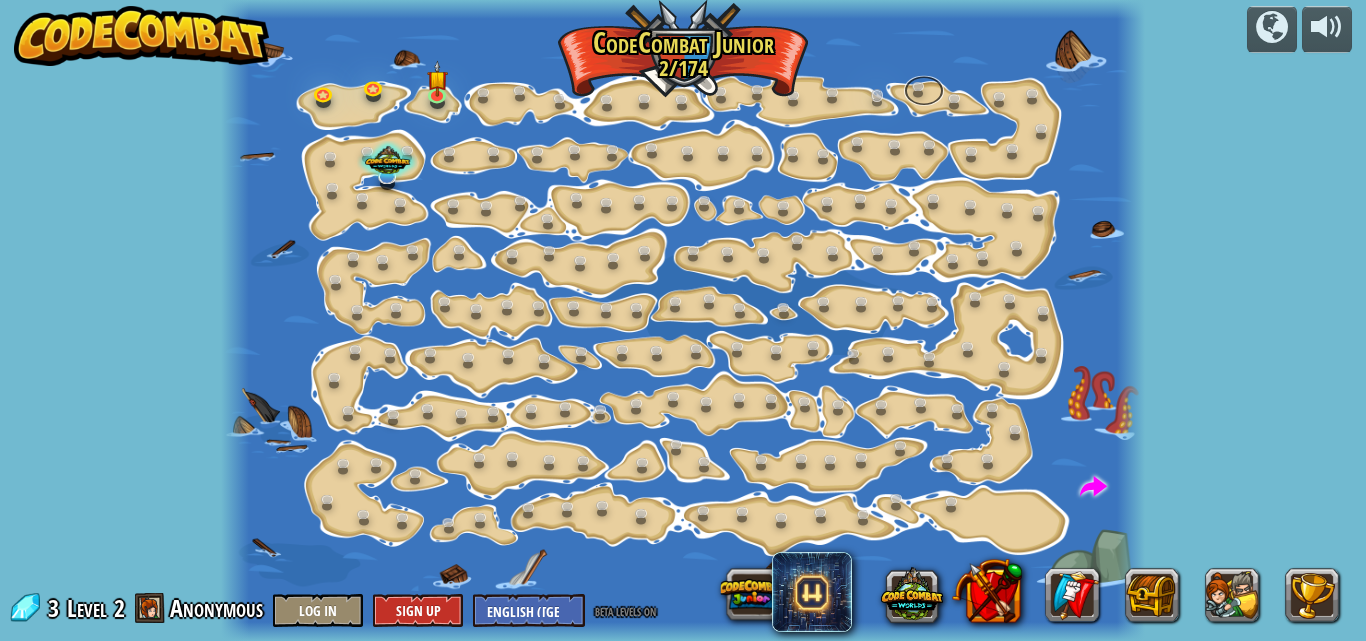 click at bounding box center [924, 90] 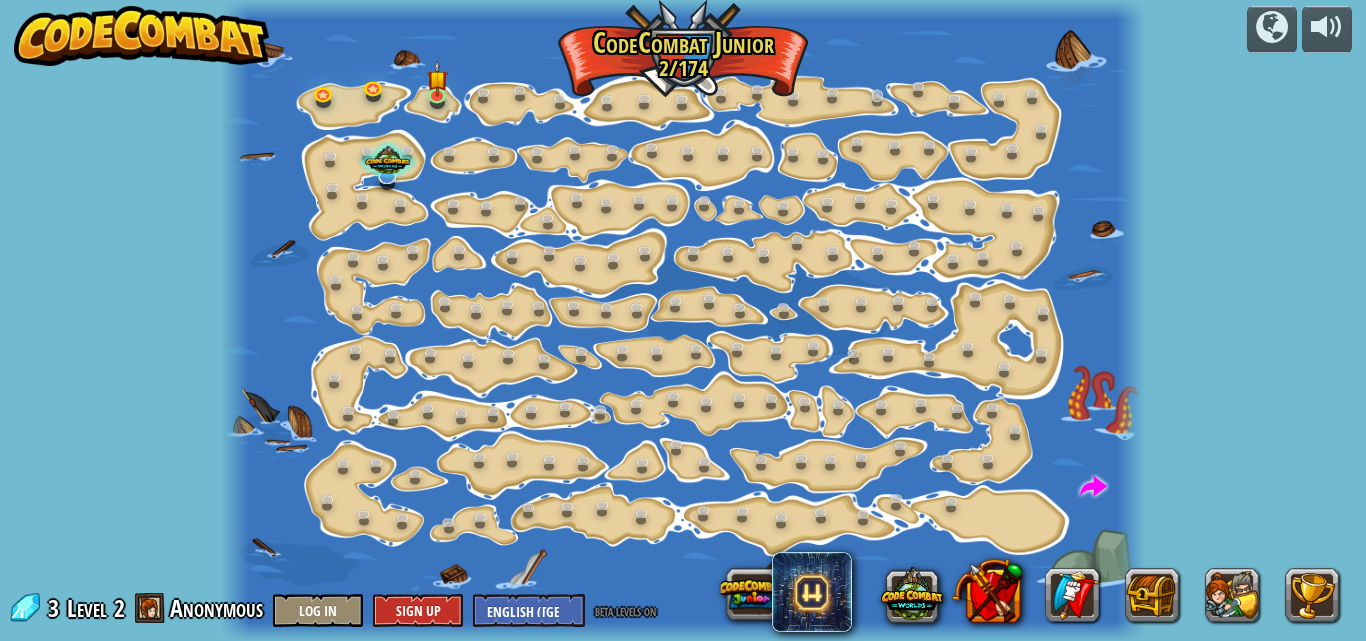 click on "Step Change (Locked) Change step arguments.
Go Smart (Locked) Now we're really walking!
Go Go Go Go get more gems.
2a. Go Go Go A (practice) Shiny (Locked) Look at all these gems!
Walk It Off (Locked) A long walk; can we speed this up?
Hiker (Locked) Practice those steps.
Elbow (Locked) Two steps at a time.
Turns (Locked) Just follow the shore and you'll be ok.
Steps (Locked) Go more than one step at a time.
The Gem Learn how to code your hero!
1a. The Gem A (practice) Long Hall (Locked) Coding smart beats coding long.
Two Gems Move a little further to grab two gems!
Play Big Gem Square (Locked) Go more than one step at a time.
X Marks the Spot (Locked) Get to the raft!
Gem Square (Locked) Surrounded by gems!
Go Around (Locked) Can't go through it? Go around it.
Gems First (Locked) Gems first, then the raft.
The Raft (Locked) Get to the raft.
Snake Maze (Locked) Move through the snake maze
Open Up (Locked) Show those crates who's boss!
Doors (Locked)
go" at bounding box center (683, 320) 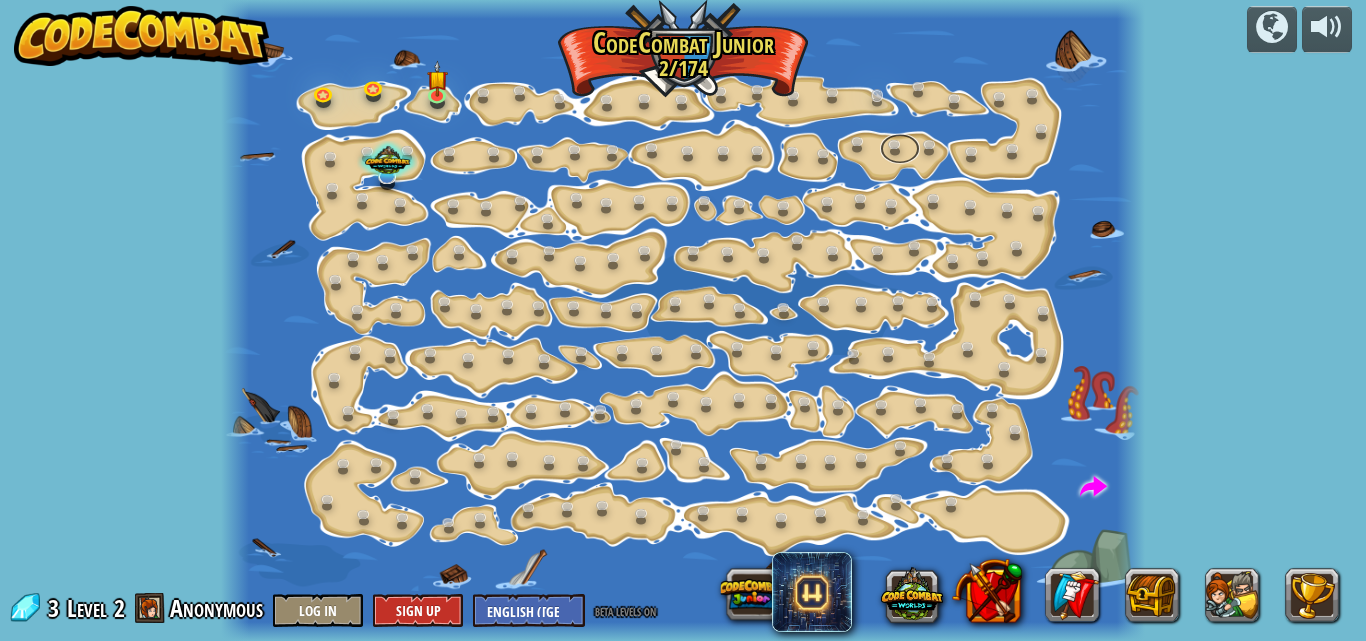 click at bounding box center (900, 149) 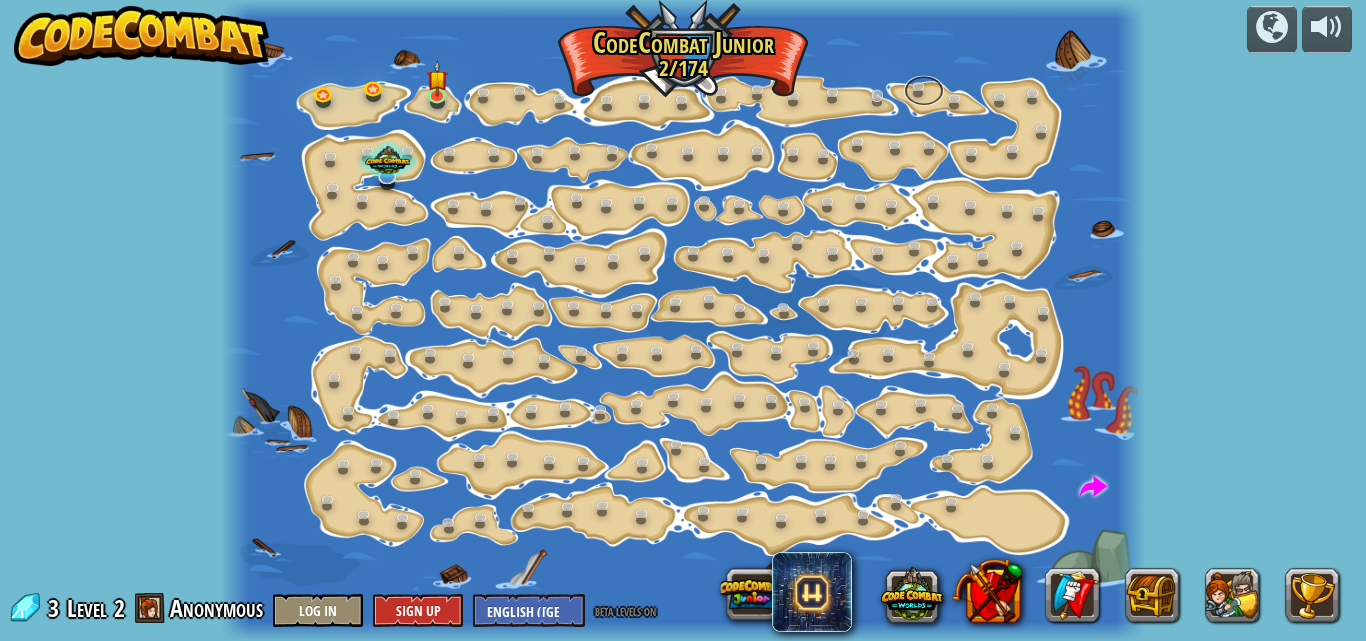 click at bounding box center [924, 90] 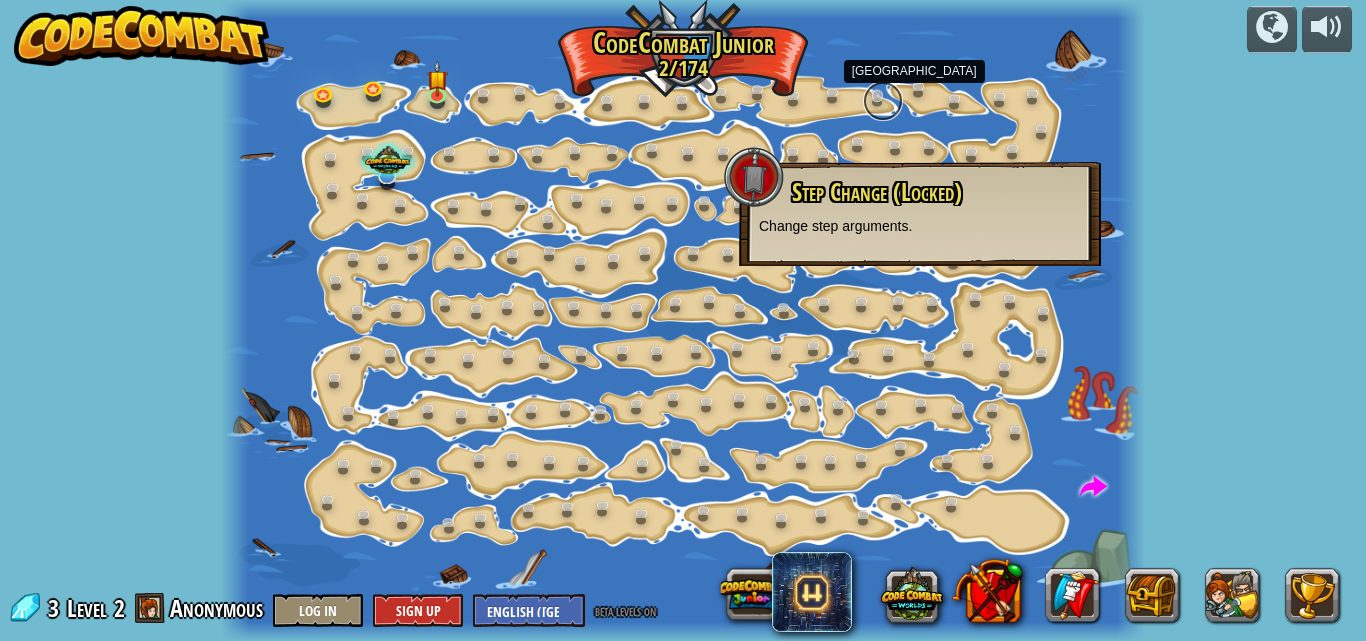 click at bounding box center [883, 101] 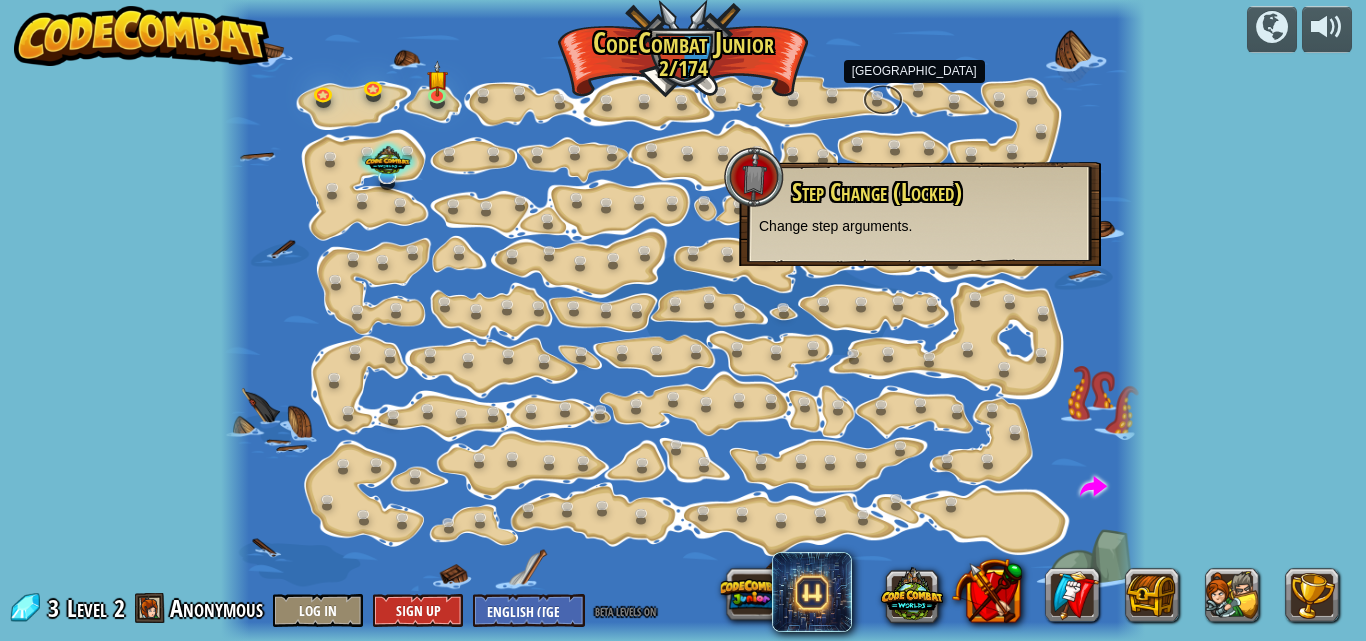 click on "Step Change (Locked) Change step arguments.
Go Smart (Locked) Now we're really walking!
Go Go Go Go get more gems.
2a. Go Go Go A (practice) Shiny (Locked) Look at all these gems!
Walk It Off (Locked) A long walk; can we speed this up?
Hiker (Locked) Practice those steps.
Elbow (Locked) Two steps at a time.
Turns (Locked) Just follow the shore and you'll be ok.
Steps (Locked) Go more than one step at a time.
The Gem Learn how to code your hero!
1a. The Gem A (practice) [GEOGRAPHIC_DATA] (Locked) Coding smart beats coding long.
Two Gems Move a little further to grab two gems!
Play Big Gem Square (Locked) Go more than one step at a time.
X Marks the Spot (Locked) Get to the raft!
Gem Square (Locked) Surrounded by gems!
Go Around (Locked) Can't go through it? Go around it.
Gems First (Locked) Gems first, then the raft.
The Raft (Locked) Get to the raft.
Snake Maze (Locked) Move through the snake maze
Open Up (Locked) Show those crates who's boss!
Doors (Locked)
go" at bounding box center (683, 320) 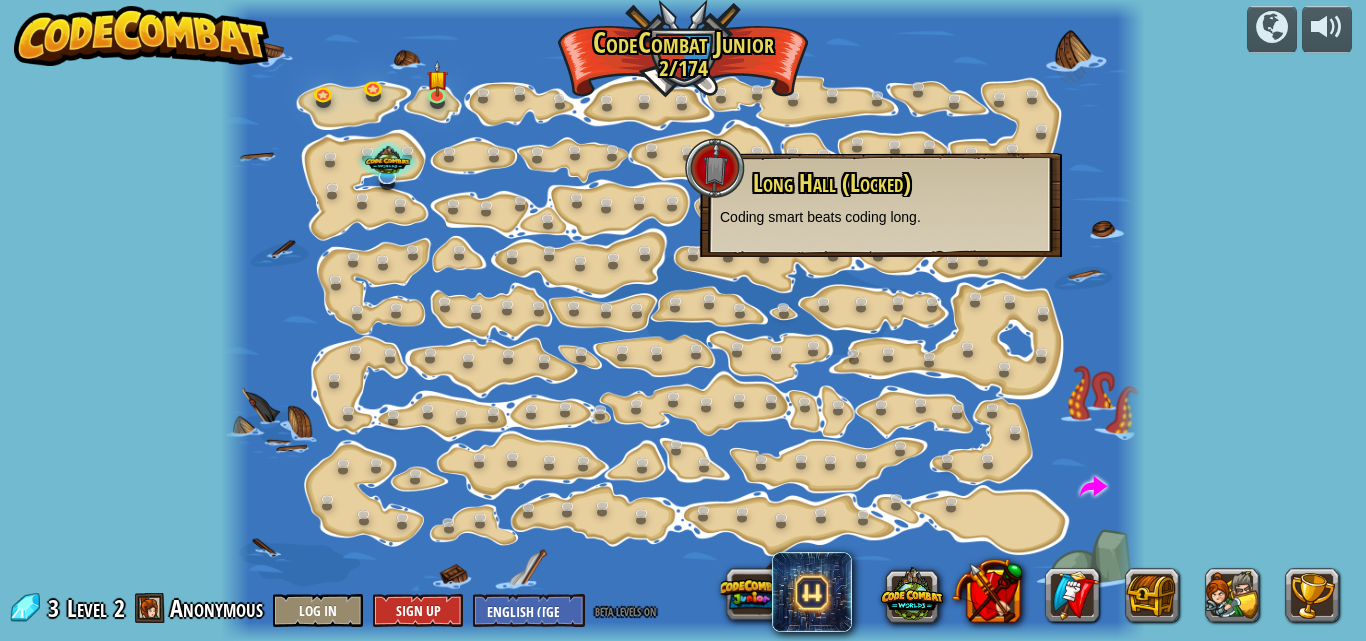 click at bounding box center [683, 320] 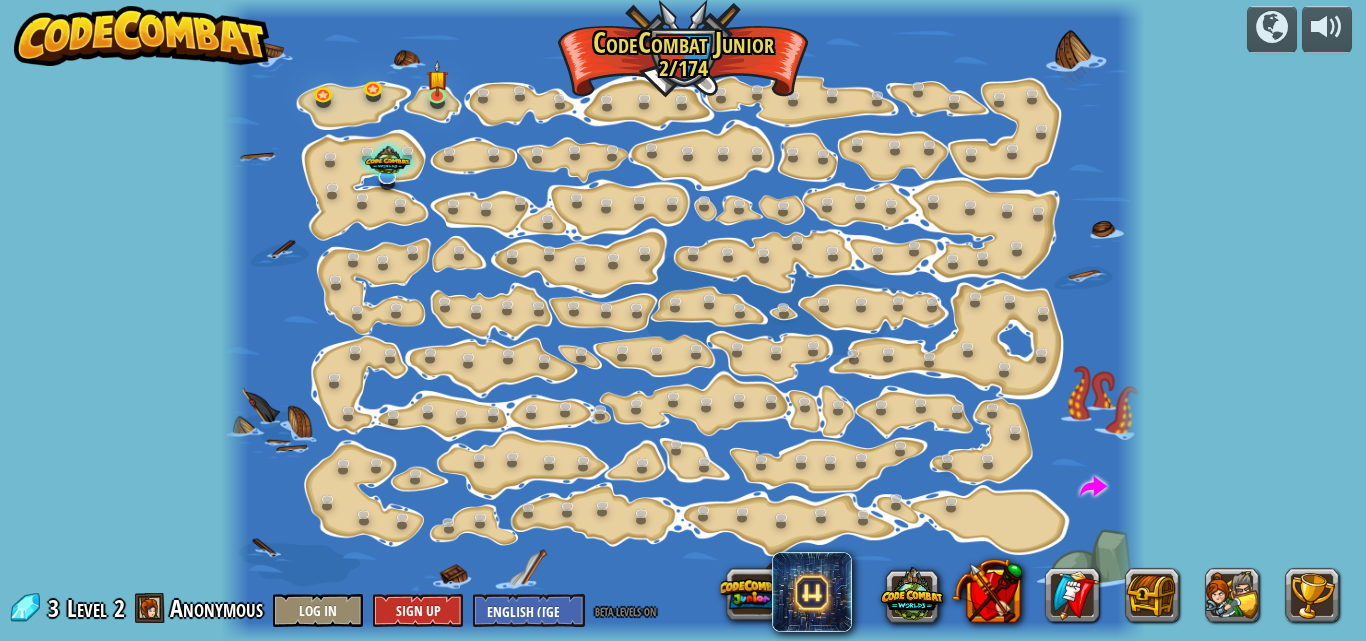 drag, startPoint x: 898, startPoint y: 129, endPoint x: 915, endPoint y: 58, distance: 73.00685 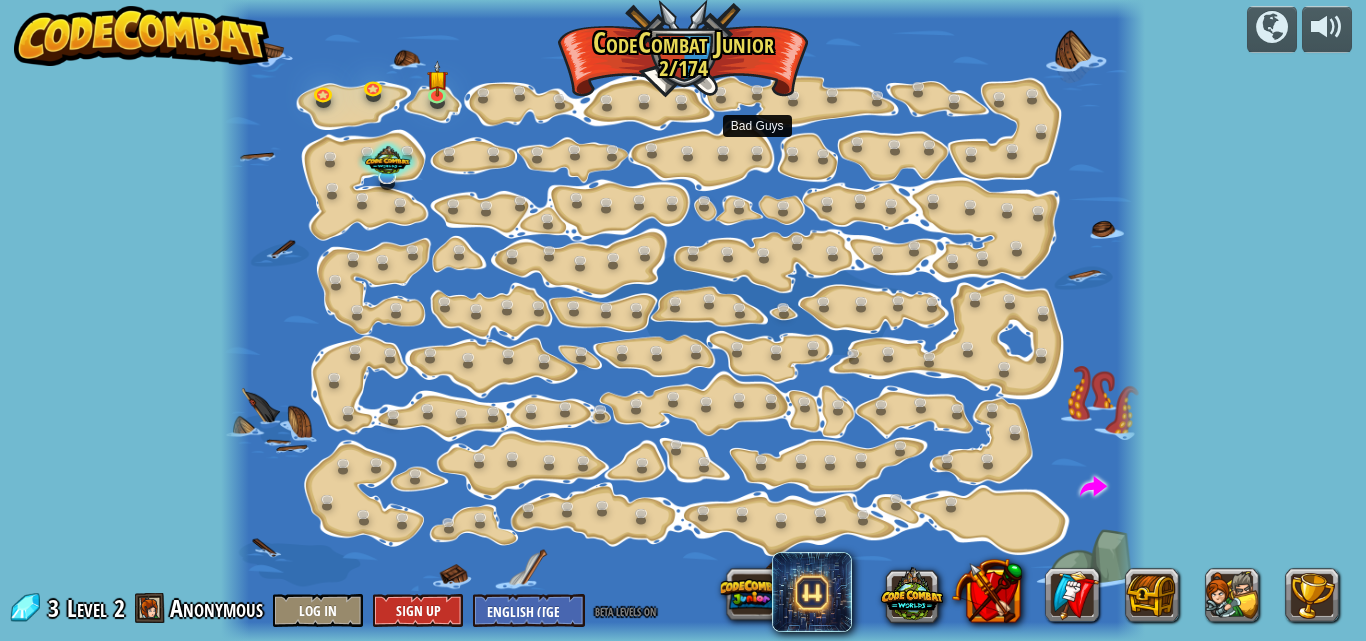 click at bounding box center [683, 320] 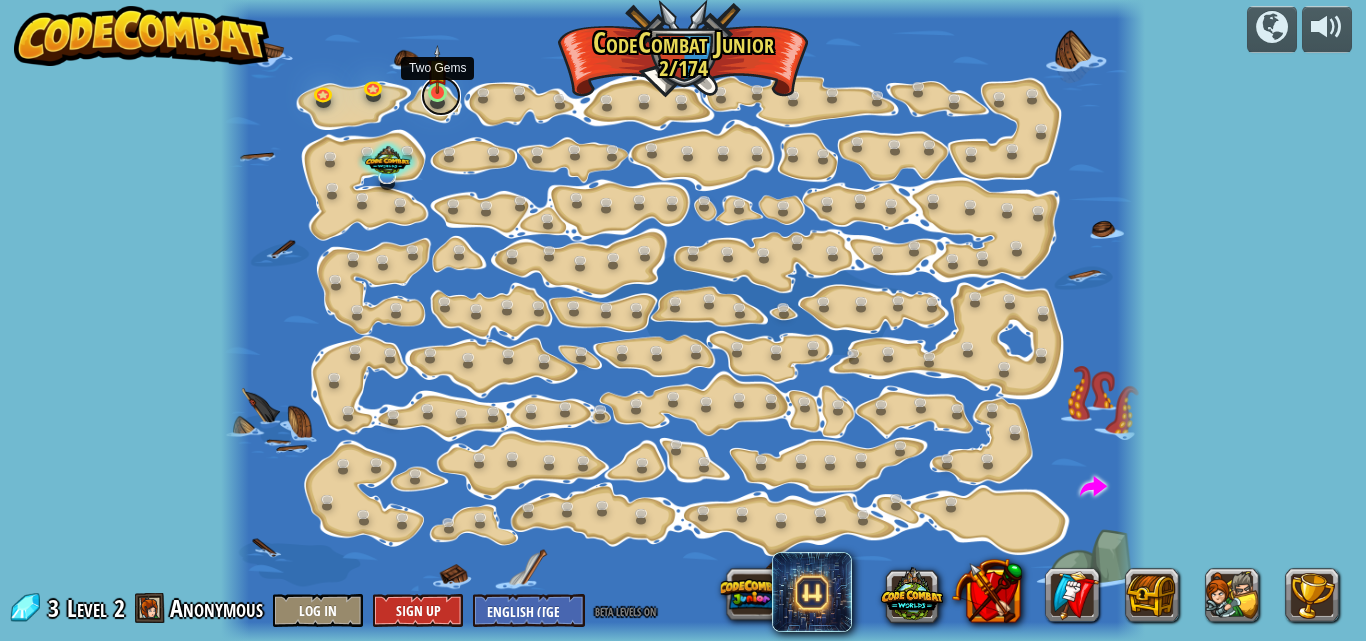 click at bounding box center (441, 96) 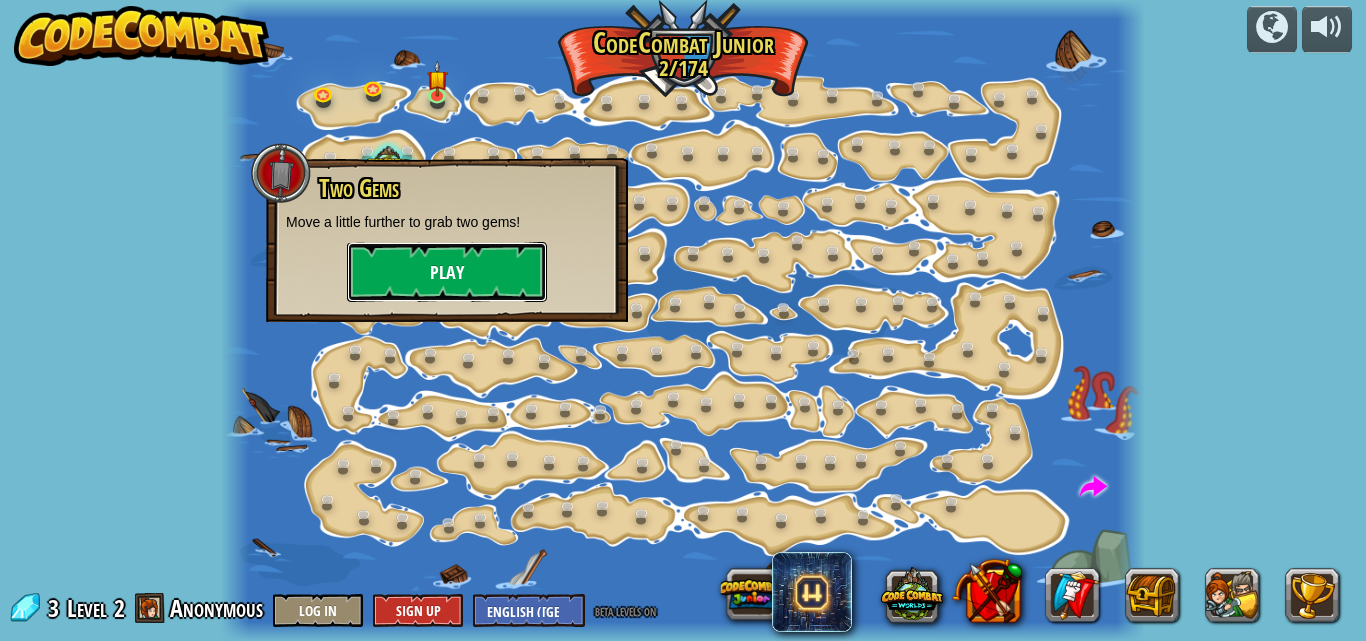 click on "Play" at bounding box center (447, 272) 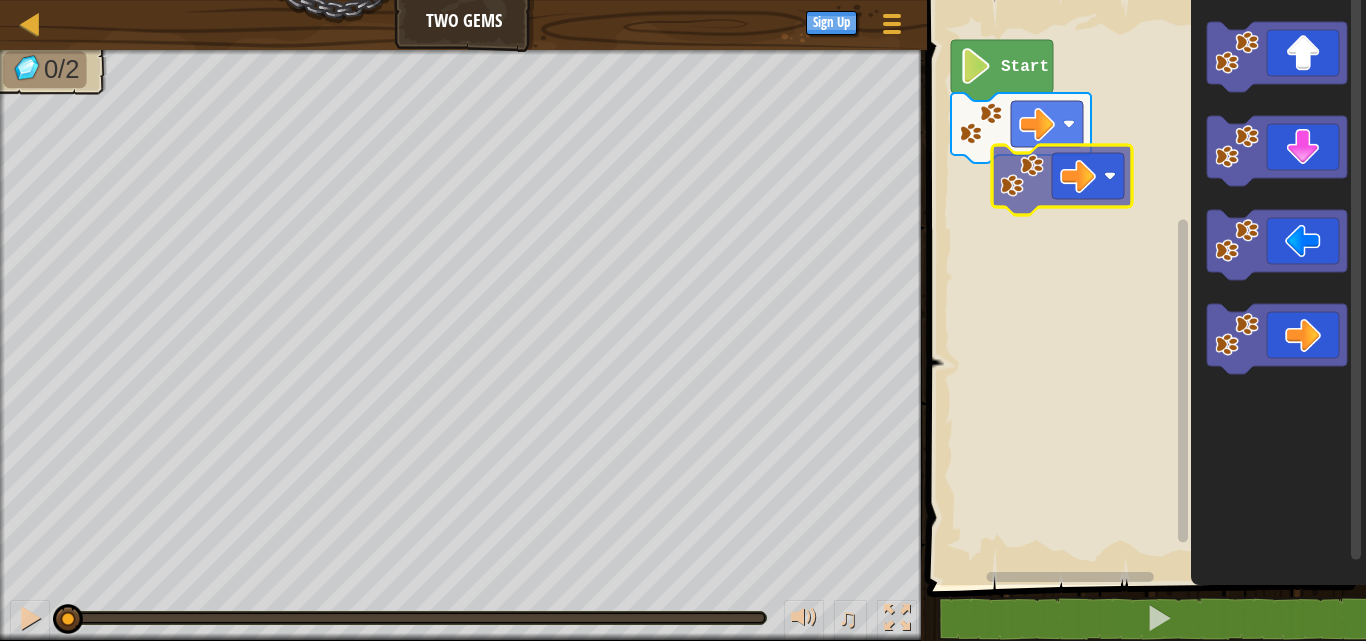 click on "Map Two Gems Game Menu Sign Up 1     הההההההההההההההההההההההההההההההההההההההההההההההההההההההההההההההההההההההההההההההההההההההההההההההההההההההההההההההההההההההההההההההההההההההההההההההההההההההההההההההההההההההההההההההההההההההההההההההההההההההההההההההההההההההההההההההההההההההההההההההההההההההההההההההה XXXXXXXXXXXXXXXXXXXXXXXXXXXXXXXXXXXXXXXXXXXXXXXXXXXXXXXXXXXXXXXXXXXXXXXXXXXXXXXXXXXXXXXXXXXXXXXXXXXXXXXXXXXXXXXXXXXXXXXXXXXXXXXXXXXXXXXXXXXXXXXXXXXXXXXXXXXXXXXXXXXXXXXXXXXXXXXXXXXXXXXXXXXXXXXXXXXXXXXXXXXXXXXXXXXXXXXXXXXXXXXXXXXXXXXXXXXXXXXXXXXXXXXXXXXXXXXX Solution × Blocks 1 2 go ( 'right' )     Start Code Saved Programming language : Python Statement   /  Call   /  go('up') go('down') go('left') go('right') × Fix Your Code Need help? Ask the AI 0/2 ♫ Wolf Pup" at bounding box center [683, 320] 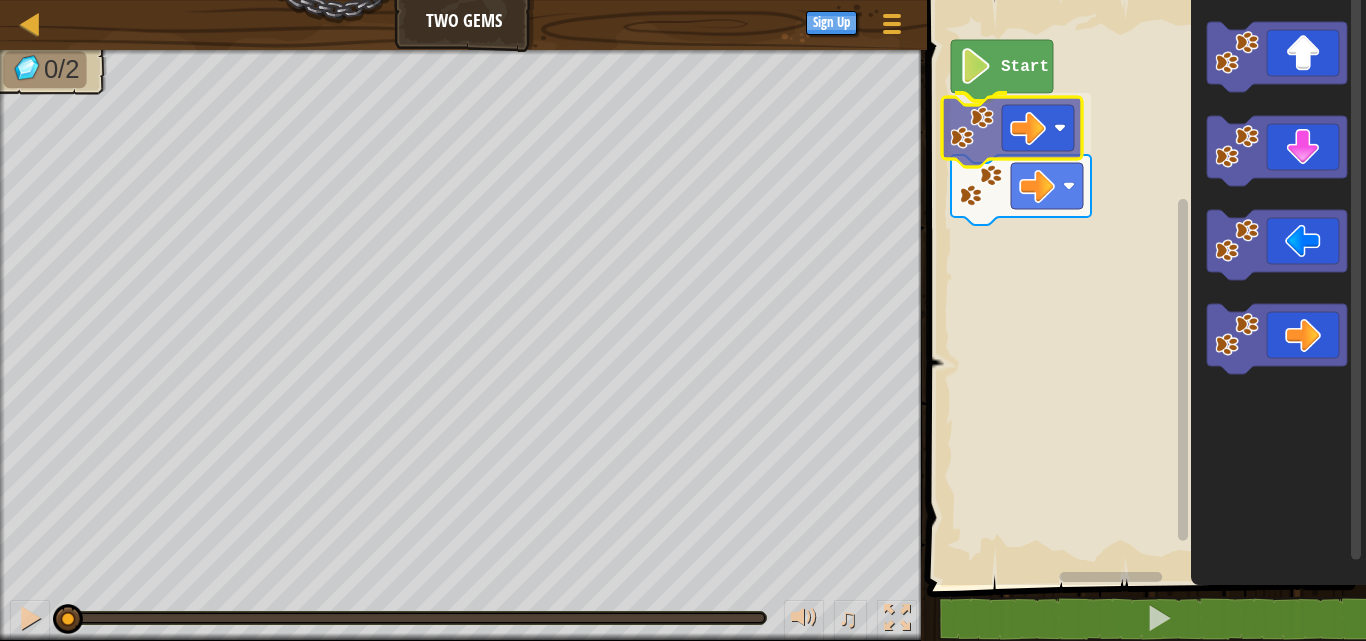 click on "Start" at bounding box center [1143, 287] 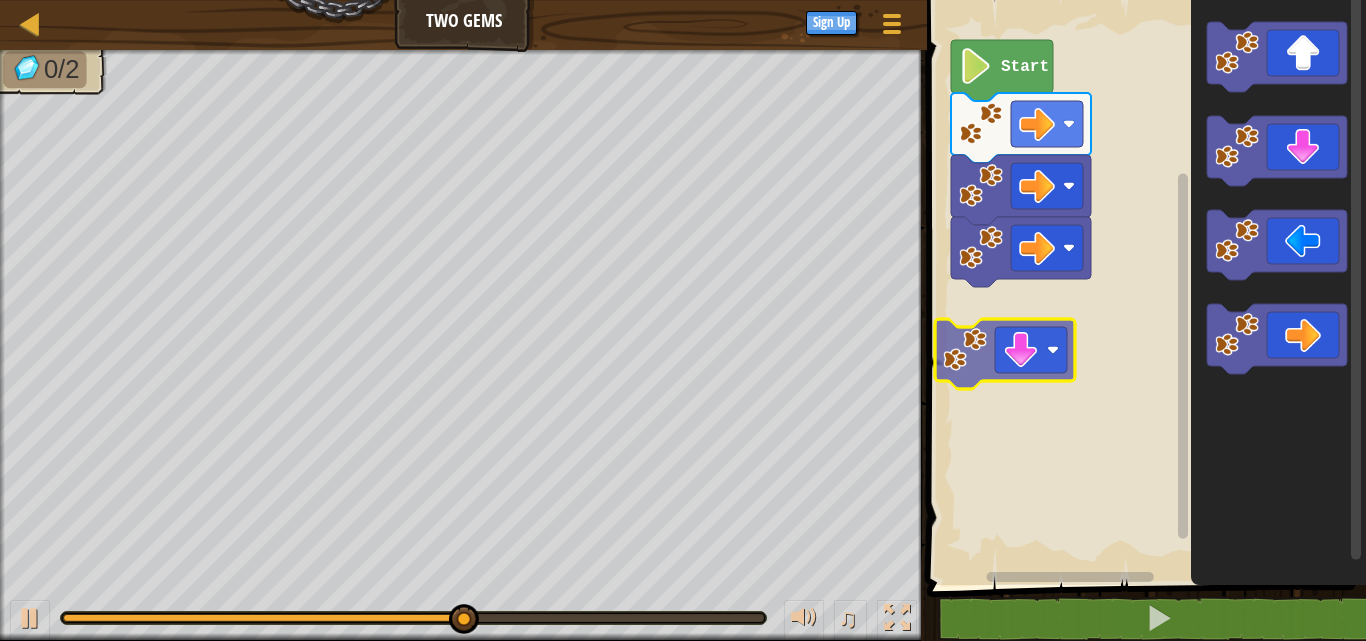 click on "Start" at bounding box center (1143, 287) 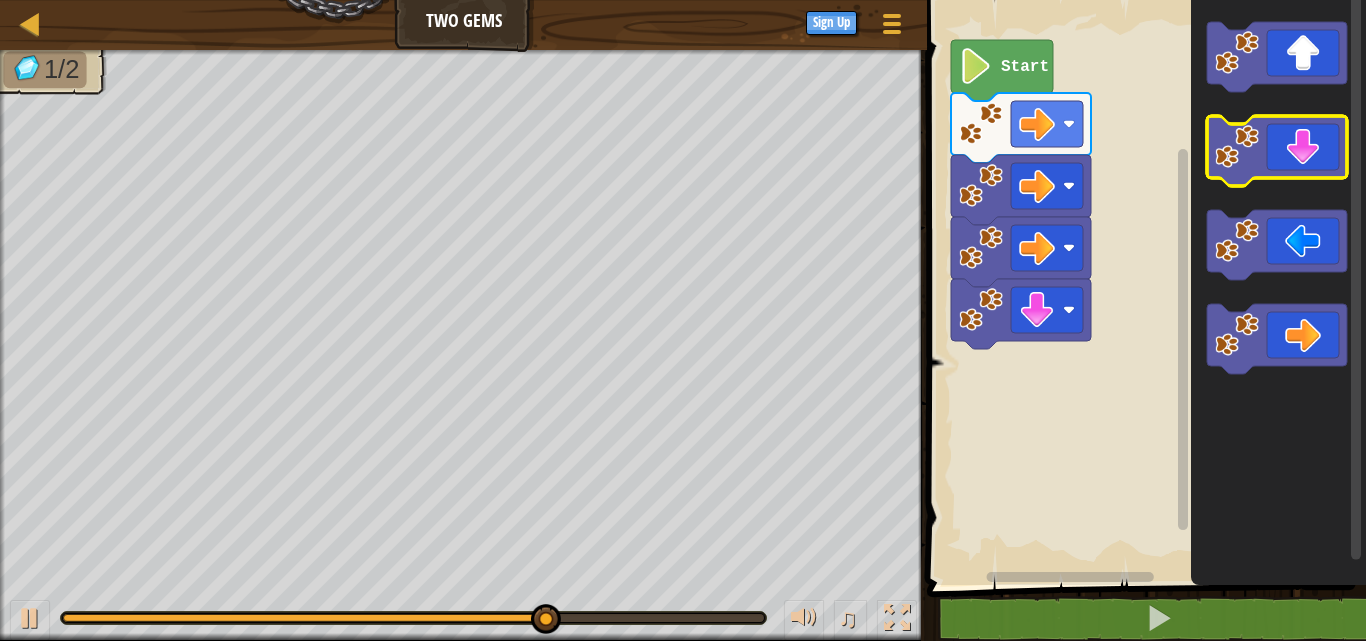 click 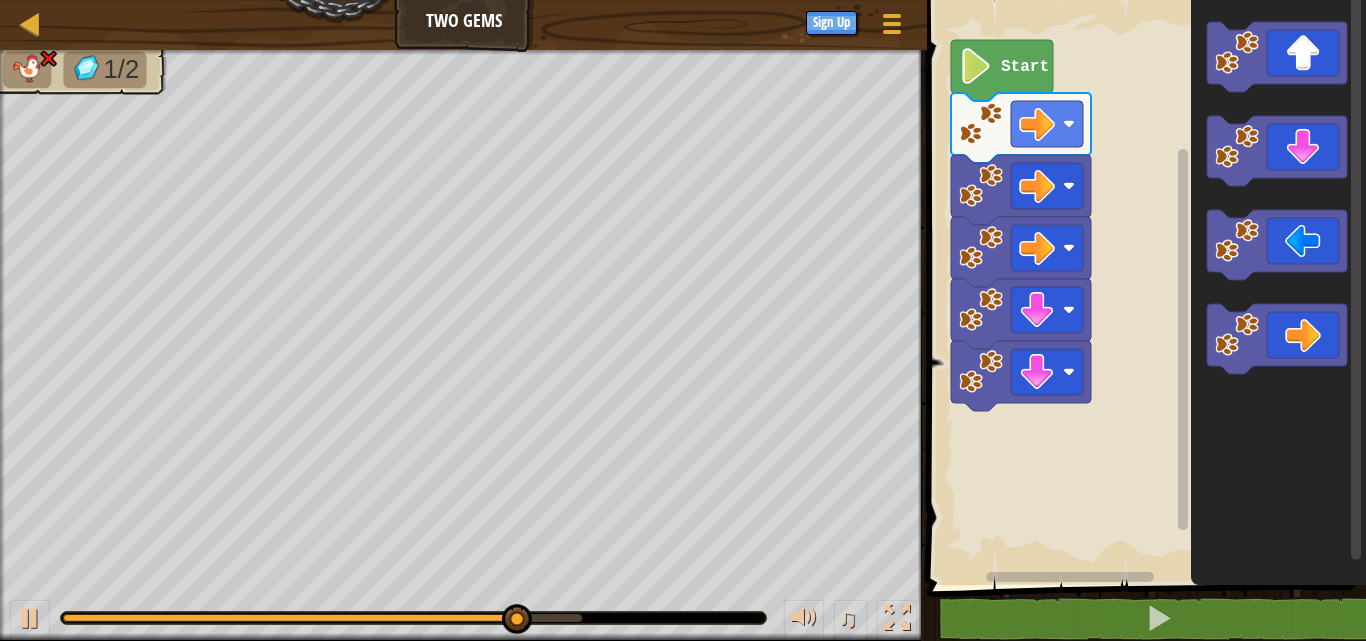 click 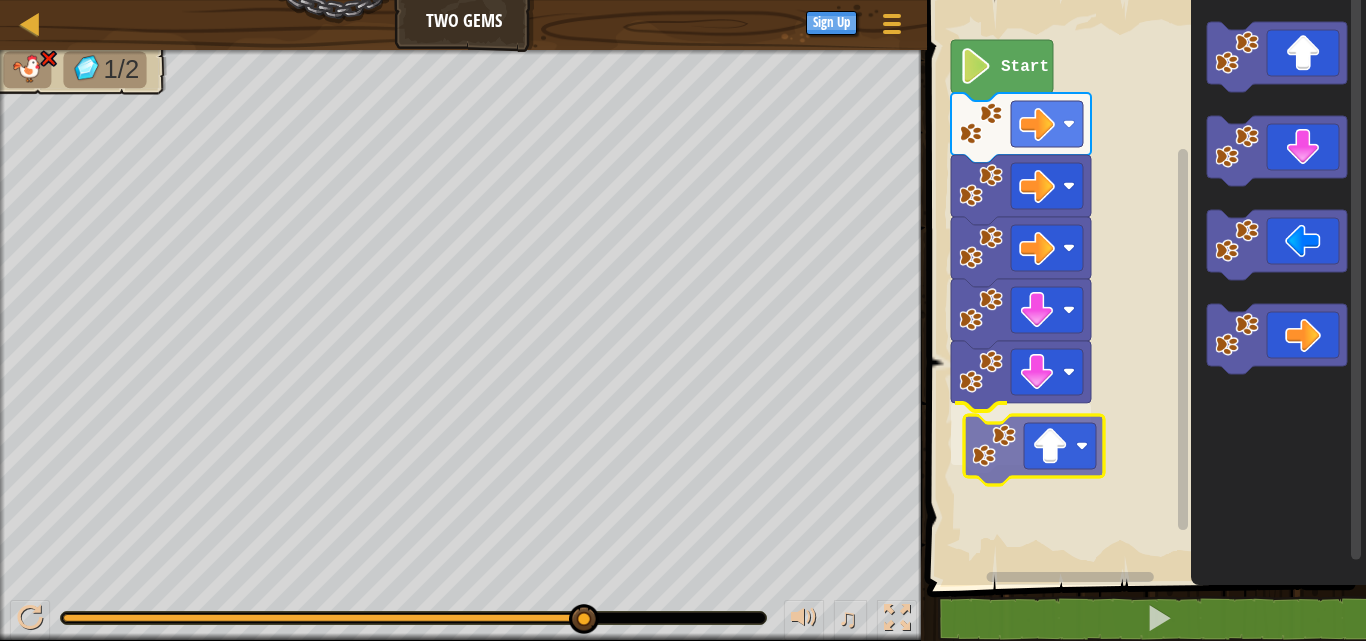 click on "Start" at bounding box center (1143, 287) 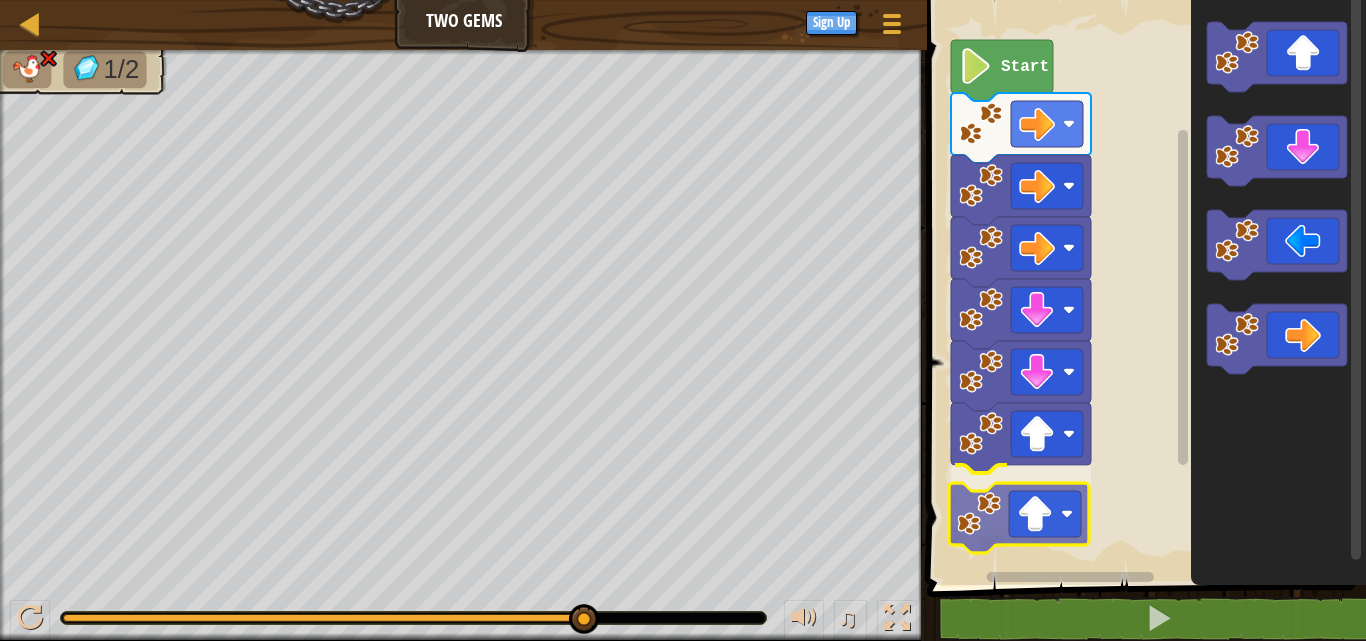 click on "Start" at bounding box center (1143, 287) 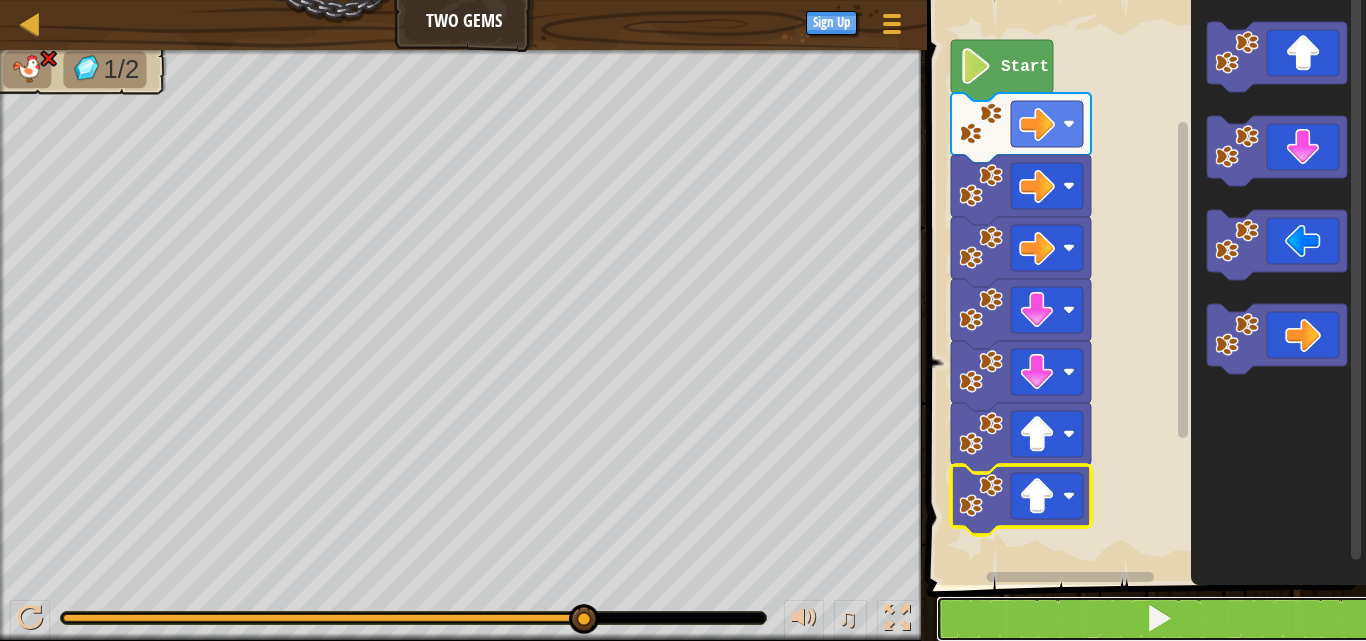 click at bounding box center (1158, 619) 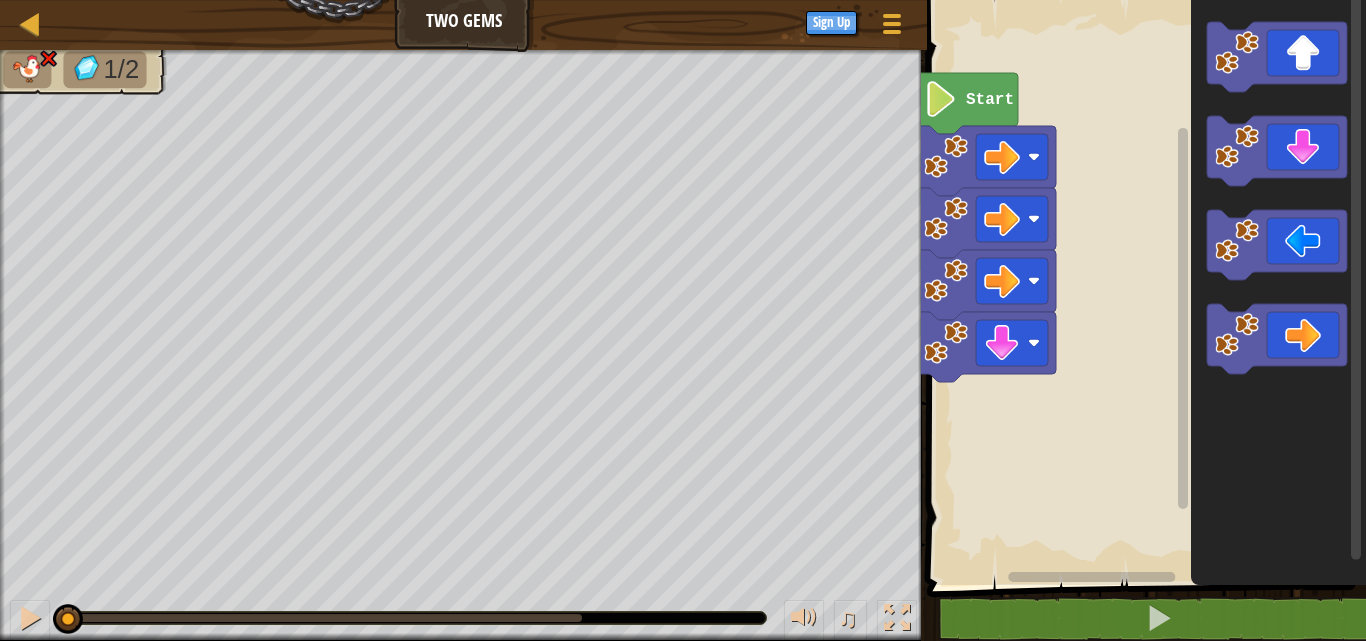 click on "Map Two Gems Game Menu Sign Up 1     הההההההההההההההההההההההההההההההההההההההההההההההההההההההההההההההההההההההההההההההההההההההההההההההההההההההההההההההההההההההההההההההההההההההההההההההההההההההההההההההההההההההההההההההההההההההההההההההההההההההההההההההההההההההההההההההההההההההההההההההההההההההההההההההה XXXXXXXXXXXXXXXXXXXXXXXXXXXXXXXXXXXXXXXXXXXXXXXXXXXXXXXXXXXXXXXXXXXXXXXXXXXXXXXXXXXXXXXXXXXXXXXXXXXXXXXXXXXXXXXXXXXXXXXXXXXXXXXXXXXXXXXXXXXXXXXXXXXXXXXXXXXXXXXXXXXXXXXXXXXXXXXXXXXXXXXXXXXXXXXXXXXXXXXXXXXXXXXXXXXXXXXXXXXXXXXXXXXXXXXXXXXXXXXXXXXXXXXXXXXXXXXX Solution × Blocks 1 2 go ( 'right' )     Start Code Saved Programming language : Python Statement   /  Call   /  go('up') go('down') go('left') go('right') × Fix Your Code Need help? Ask the AI 1/2 ♫ Wolf Pup" at bounding box center [683, 320] 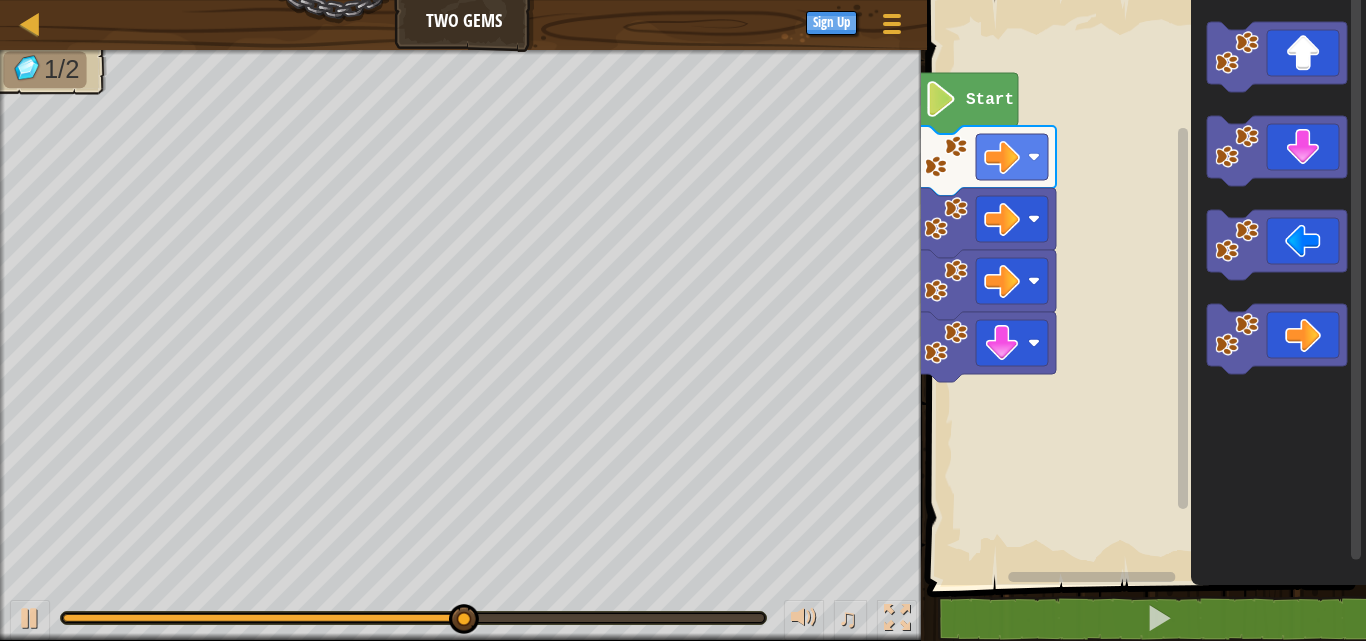 click on "Start" at bounding box center (1143, 287) 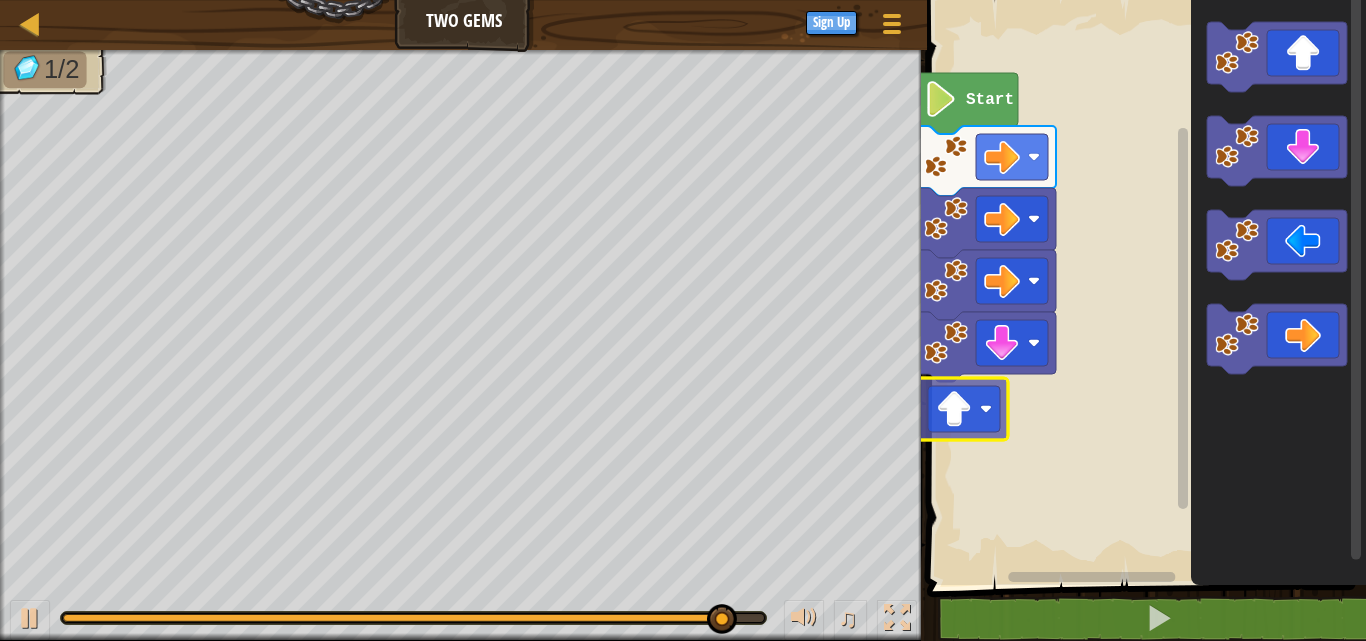click on "Start" at bounding box center (1143, 287) 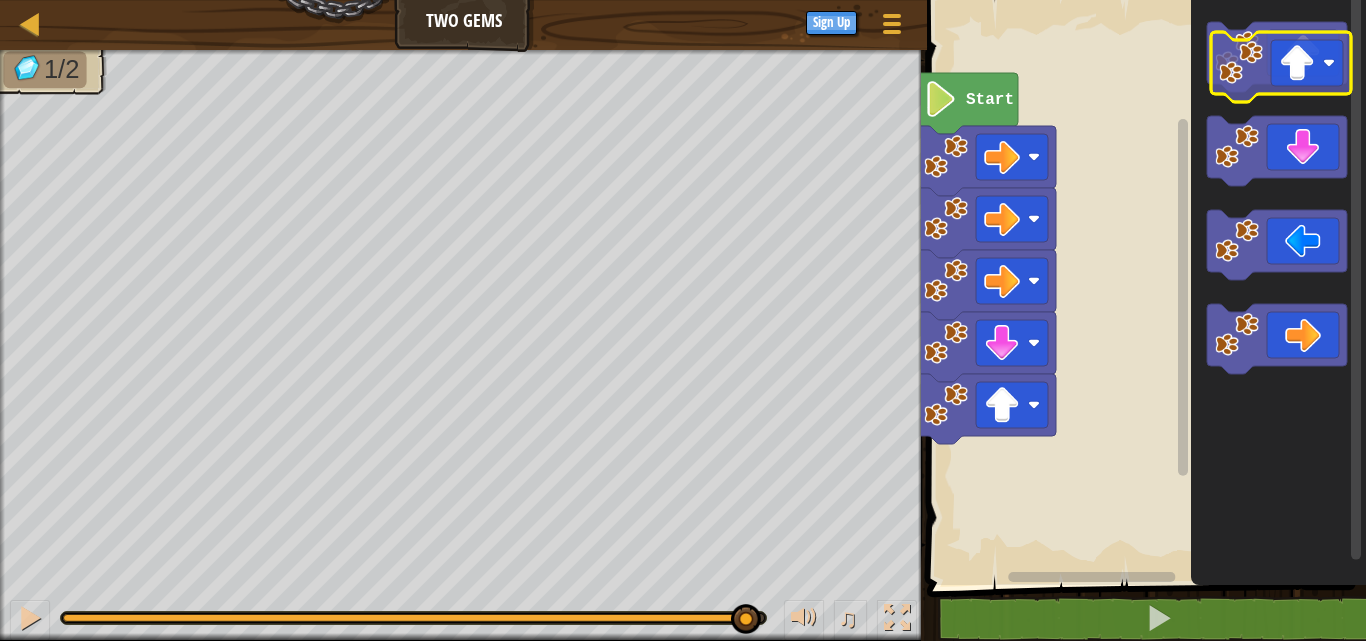 click 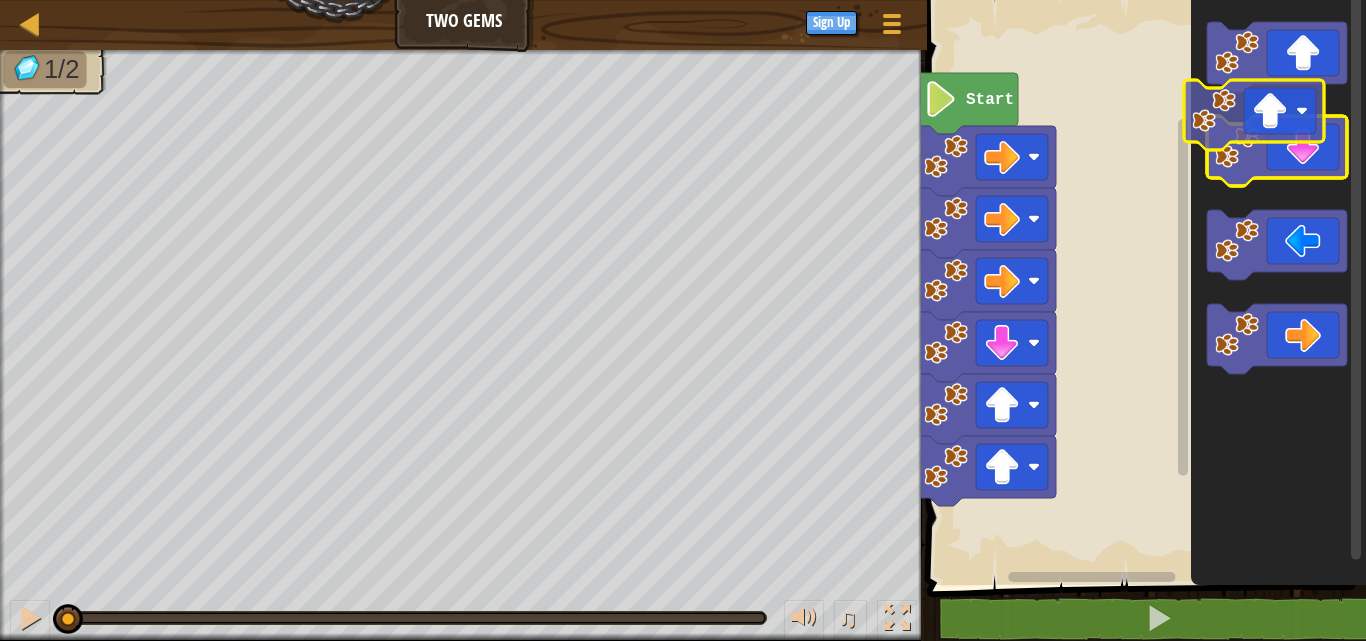 click 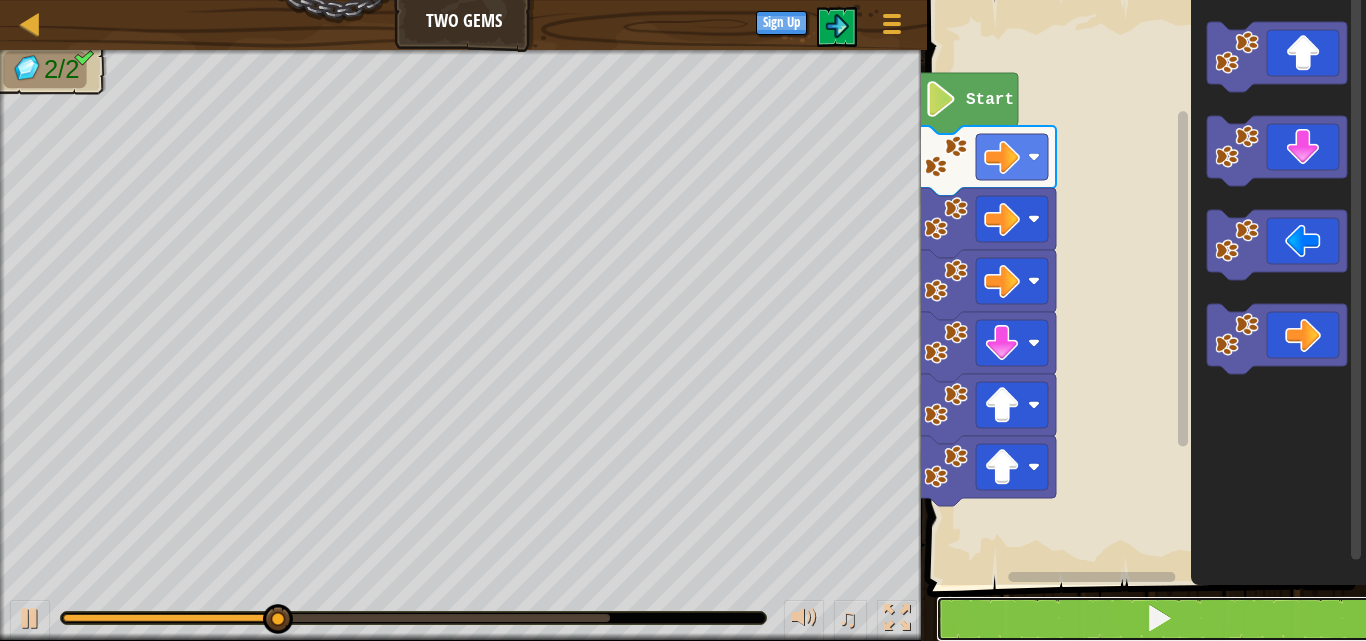 click at bounding box center [1158, 619] 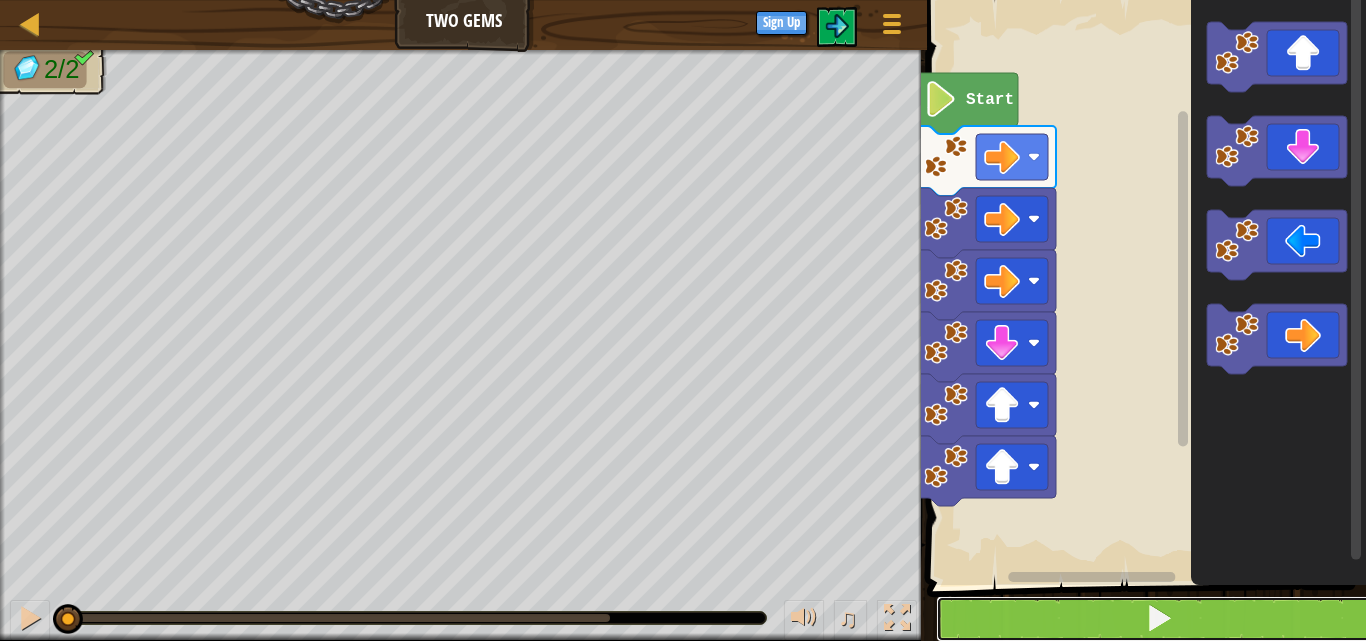 click at bounding box center [1158, 619] 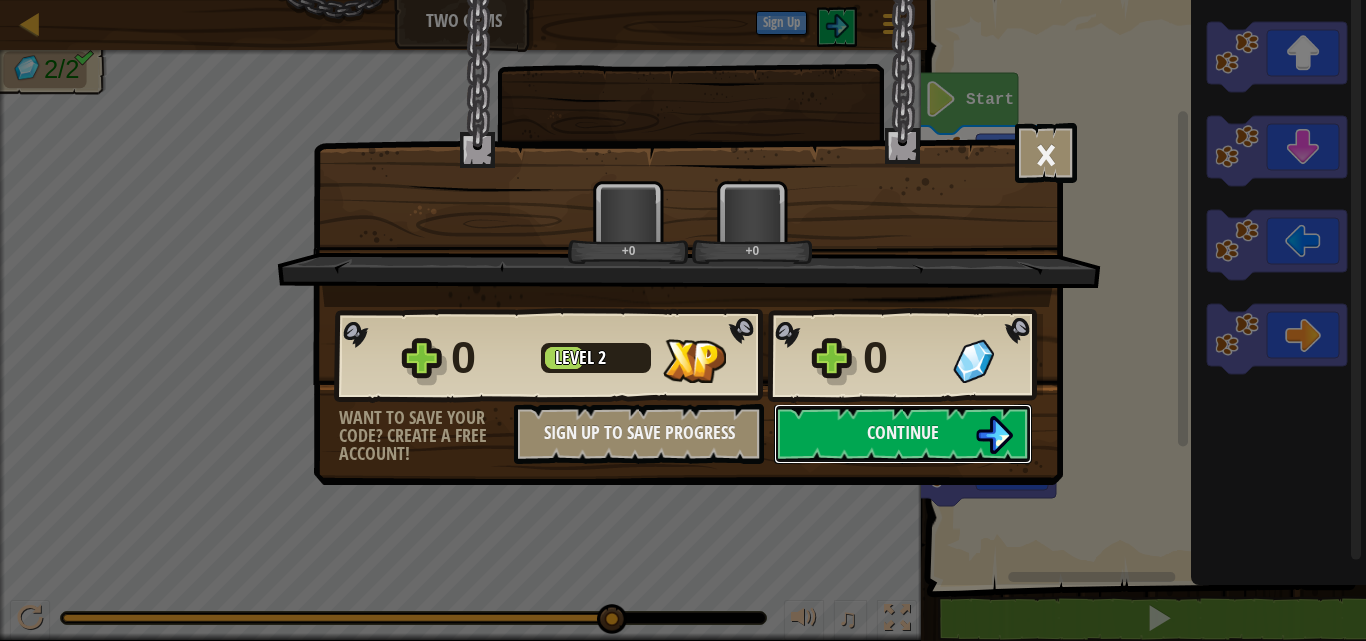 scroll, scrollTop: 1, scrollLeft: 0, axis: vertical 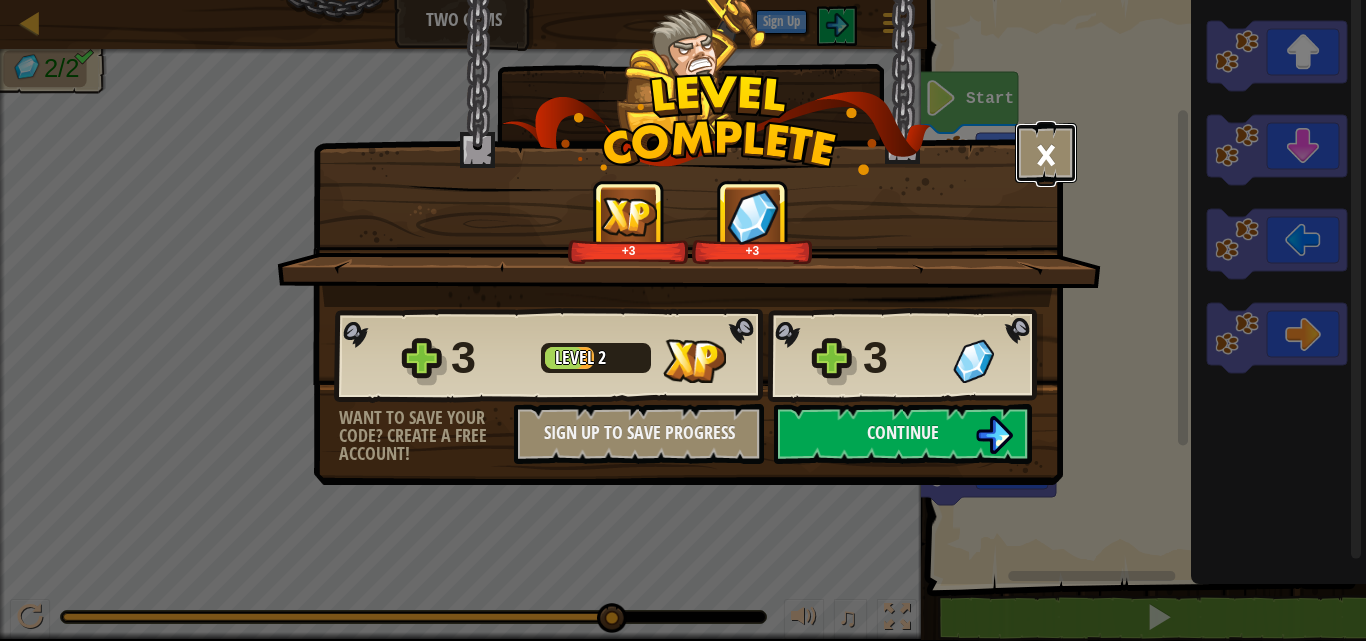 click on "×" at bounding box center (1046, 153) 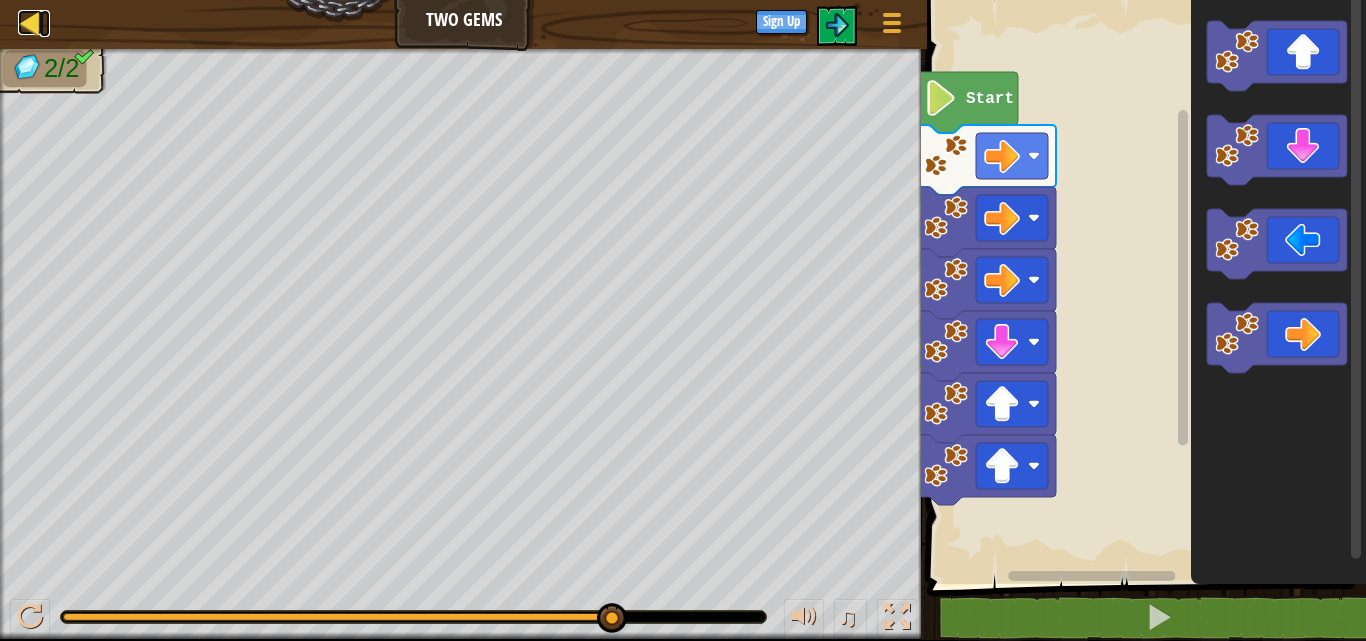 click at bounding box center (30, 22) 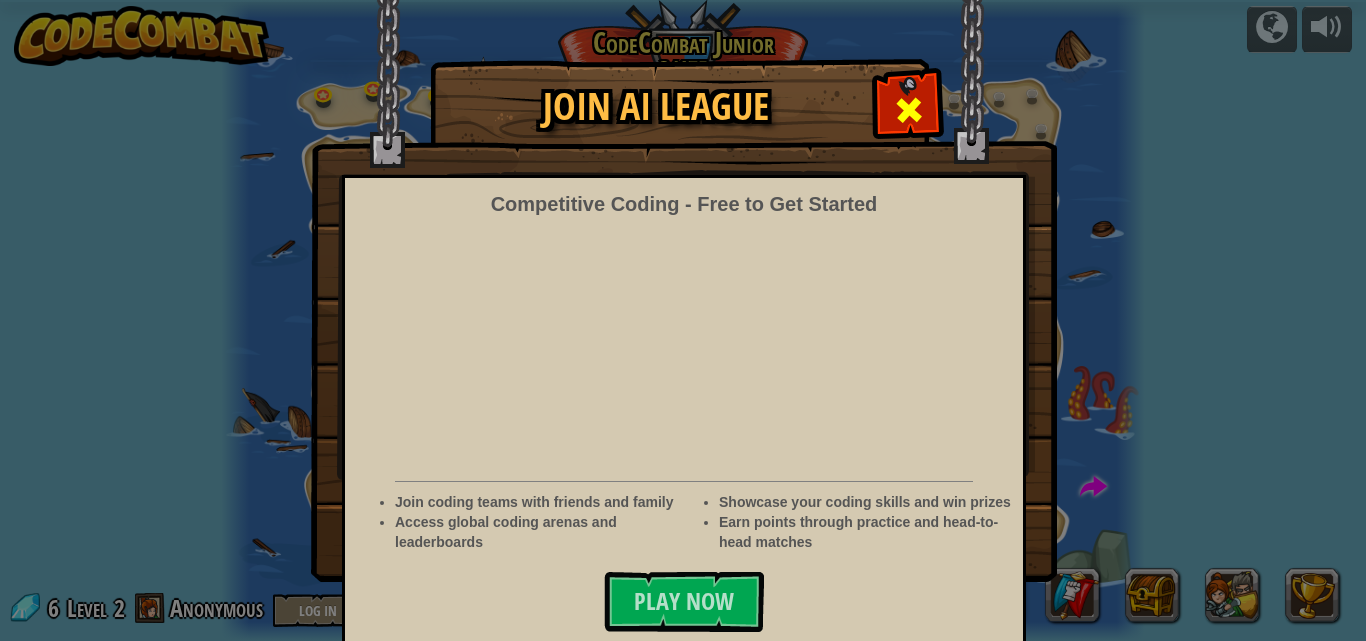 click at bounding box center (908, 107) 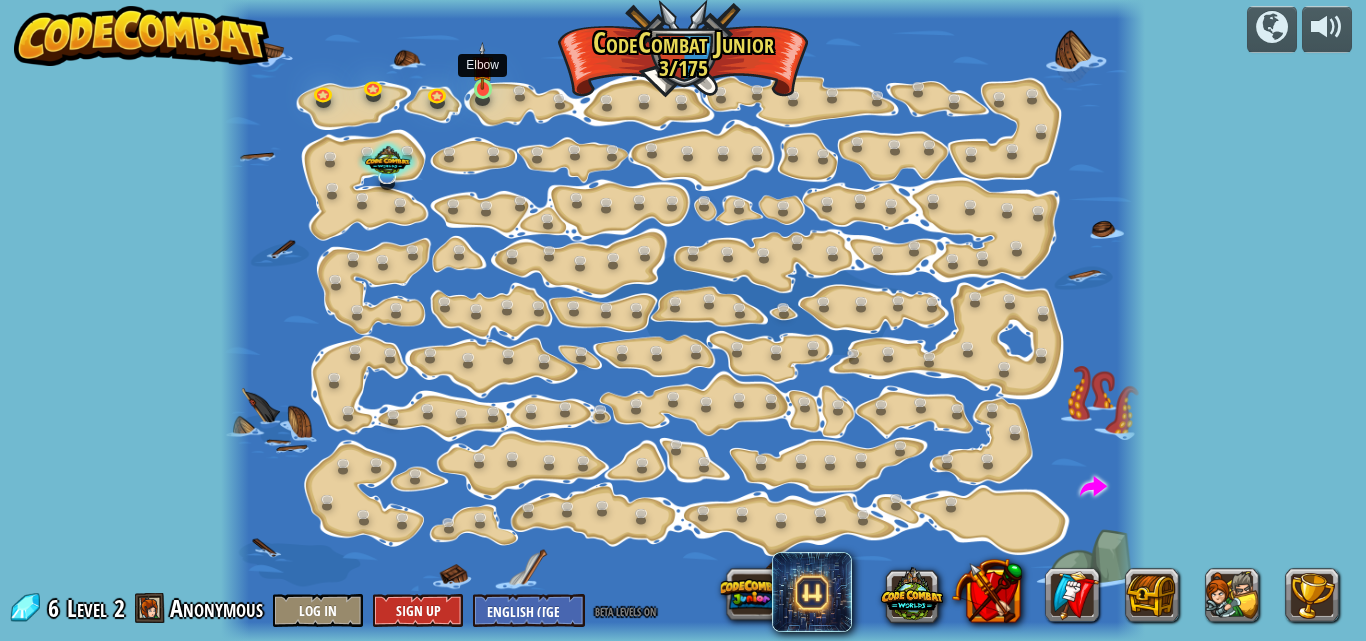 click at bounding box center [482, 66] 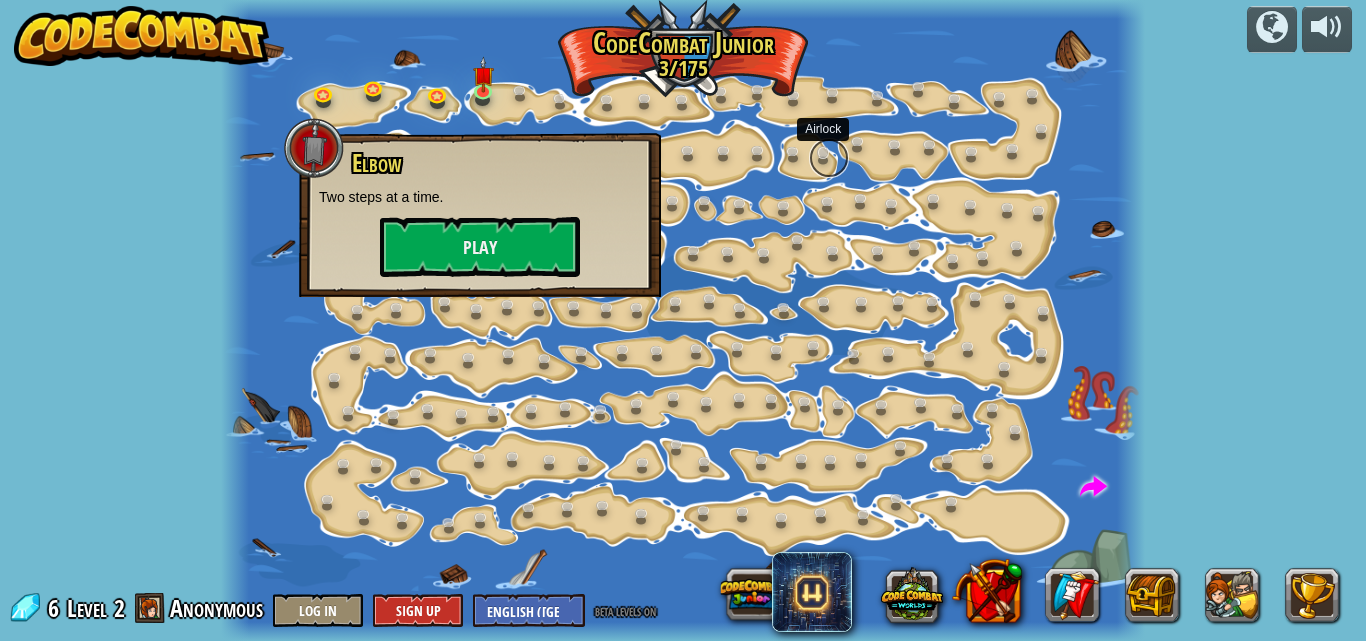 click at bounding box center [829, 158] 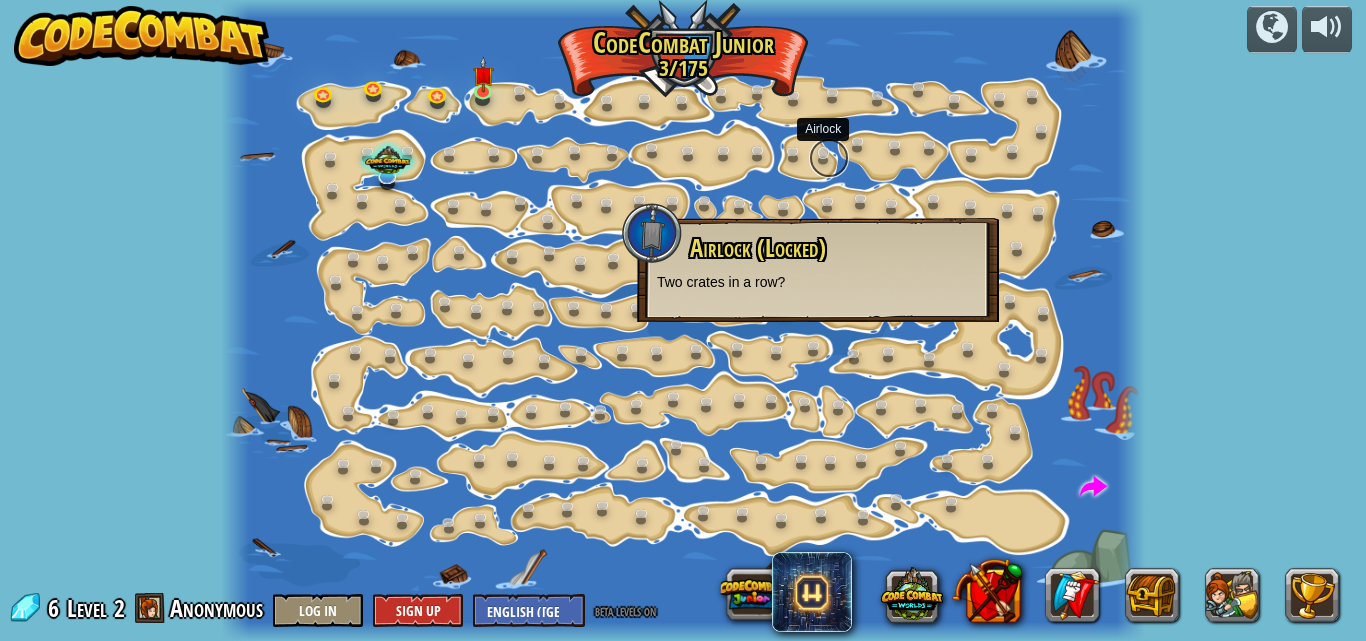click at bounding box center (829, 158) 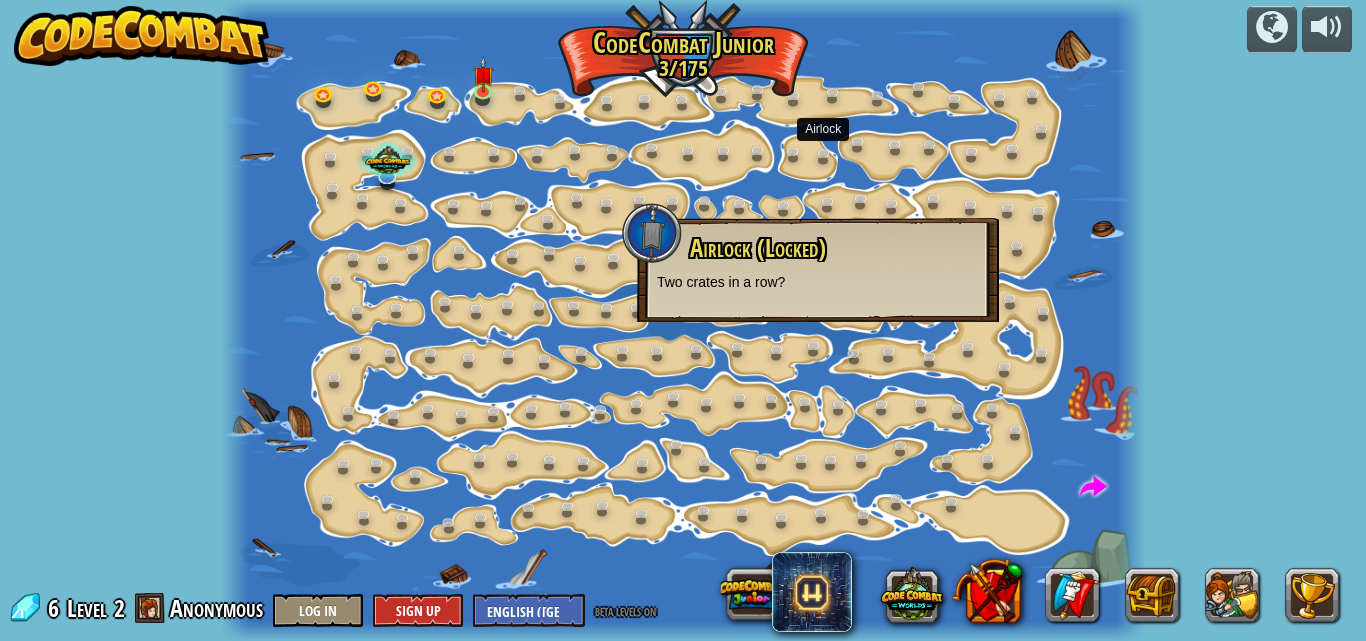 click on "6 Level 2 Anonymous Log In Sign Up English ([GEOGRAPHIC_DATA]) English ([GEOGRAPHIC_DATA]) 简体中文 繁體中文 русский español (ES) español ([GEOGRAPHIC_DATA]) français Português ([GEOGRAPHIC_DATA]) Português ([GEOGRAPHIC_DATA]) ---------------------------------- العربية azərbaycan dili български език Català čeština dansk Deutsch ([GEOGRAPHIC_DATA]) Deutsch ([GEOGRAPHIC_DATA]) Deutsch ([GEOGRAPHIC_DATA]) Eesti Ελληνικά Esperanto Filipino فارسی Galego 한국어 ʻŌlelo Hawaiʻi עברית hrvatski jezik magyar Bahasa Indonesia Italiano қазақ тілі lietuvių kalba latviešu te reo Māori Македонски मानक हिन्दी Монгол хэл Bahasa Melayu မြန်မာစကား Nederlands ([GEOGRAPHIC_DATA]) Nederlands ([GEOGRAPHIC_DATA]) 日本語 Norsk Bokmål Norsk Nynorsk O'zbekcha Polski limba română српски slovenčina slovenščina suomi Svenska ไทย Türkçe українська اُردُو Tiếng Việt 吴语 吳語 beta levels on   turn off" at bounding box center (334, 609) 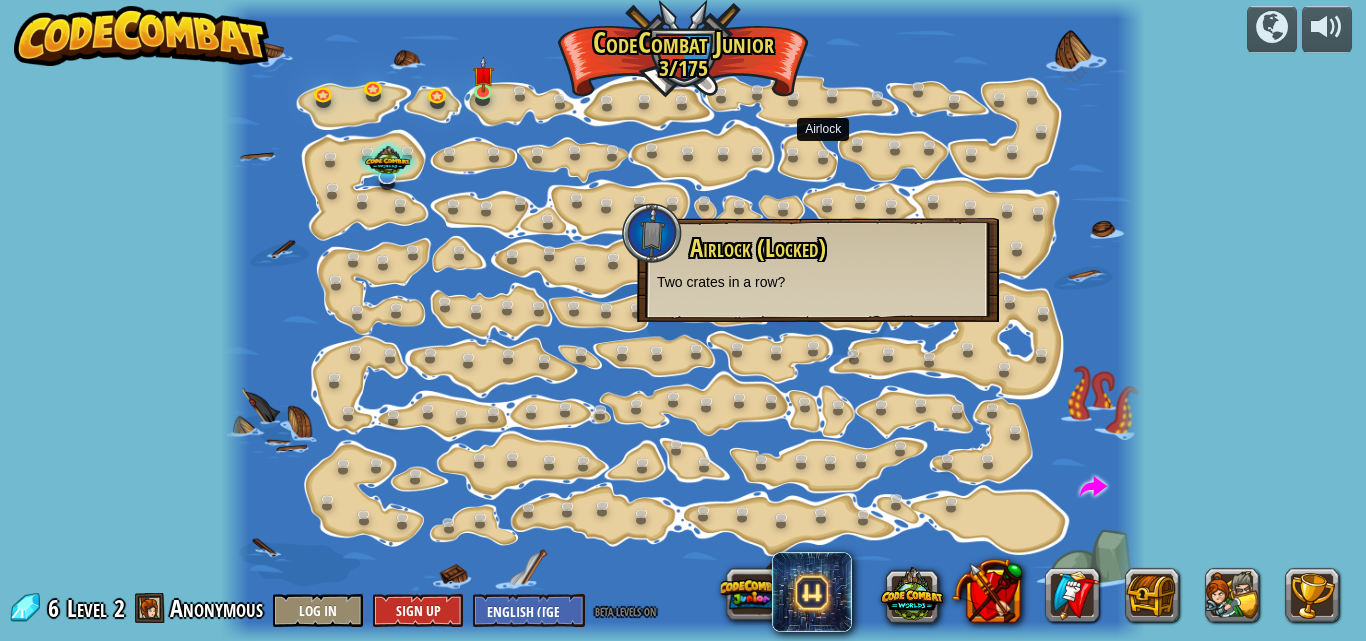 click at bounding box center (150, 608) 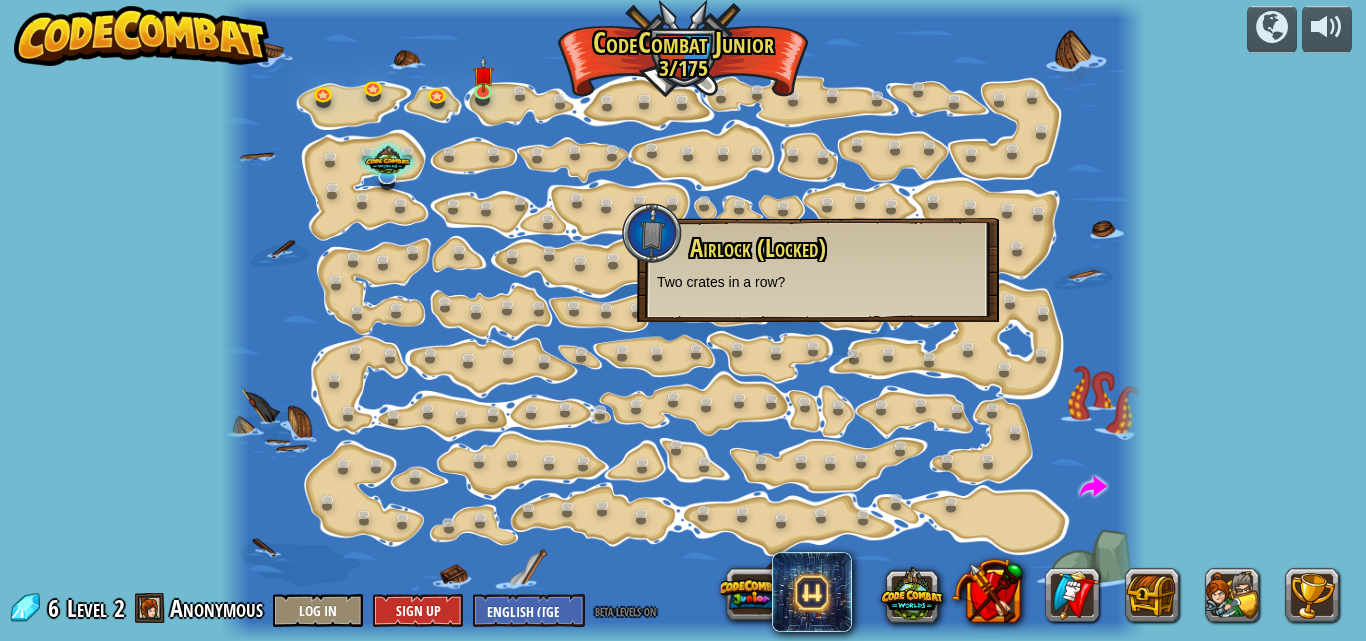 drag, startPoint x: 162, startPoint y: 597, endPoint x: 134, endPoint y: 599, distance: 28.071337 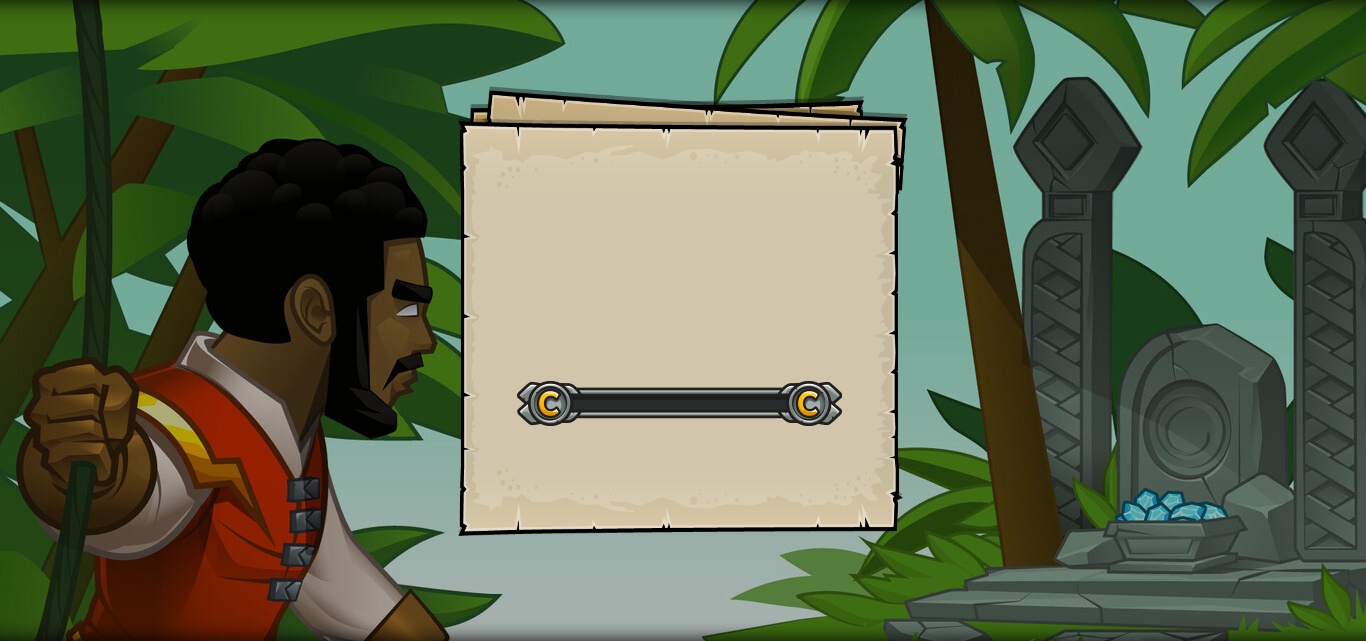 click on "Goals Start Level Error loading from server. Try refreshing the page. You'll need a subscription to play this level. Subscribe You'll need to join a course to play this level. Back to my courses Ask your teacher to assign a license to you so you can continue to play CodeCombat! Back to my courses This level is locked. Back to my courses Enjoying CodeCombat? Tell your friends about us!" at bounding box center [683, 311] 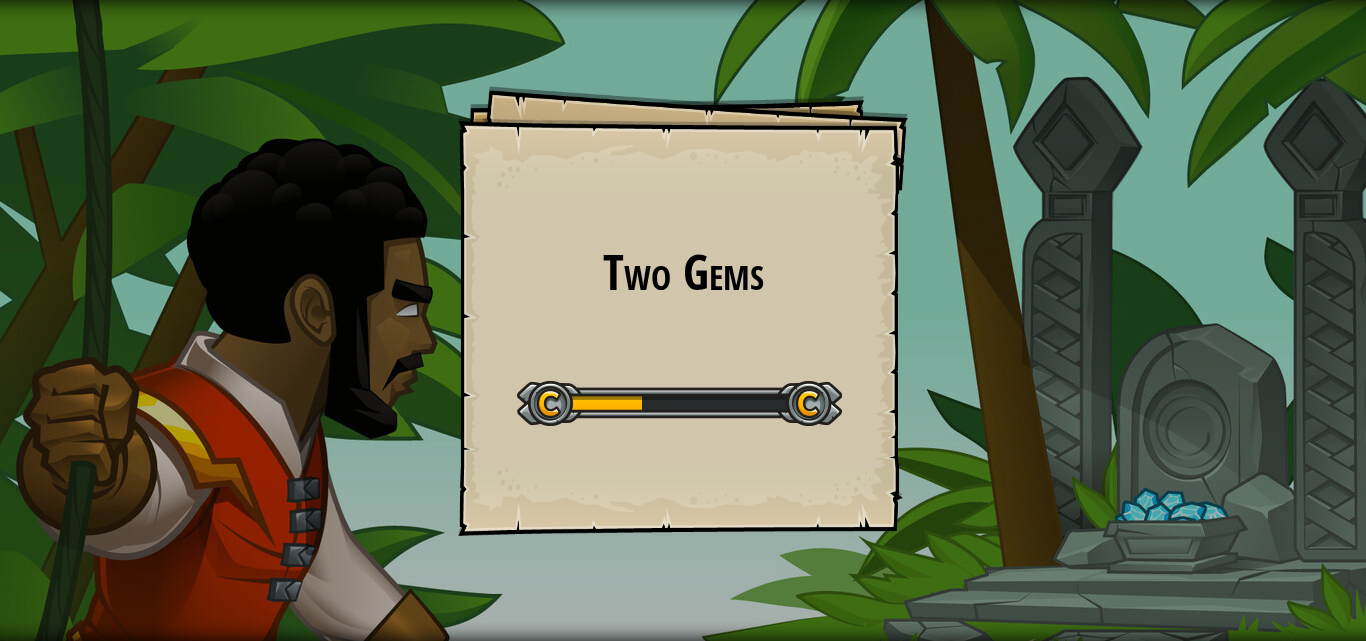 click on "Two Gems Goals Start Level Error loading from server. Try refreshing the page. You'll need a subscription to play this level. Subscribe You'll need to join a course to play this level. Back to my courses Ask your teacher to assign a license to you so you can continue to play CodeCombat! Back to my courses This level is locked. Back to my courses Enjoying CodeCombat? Tell your friends about us!" at bounding box center [683, 320] 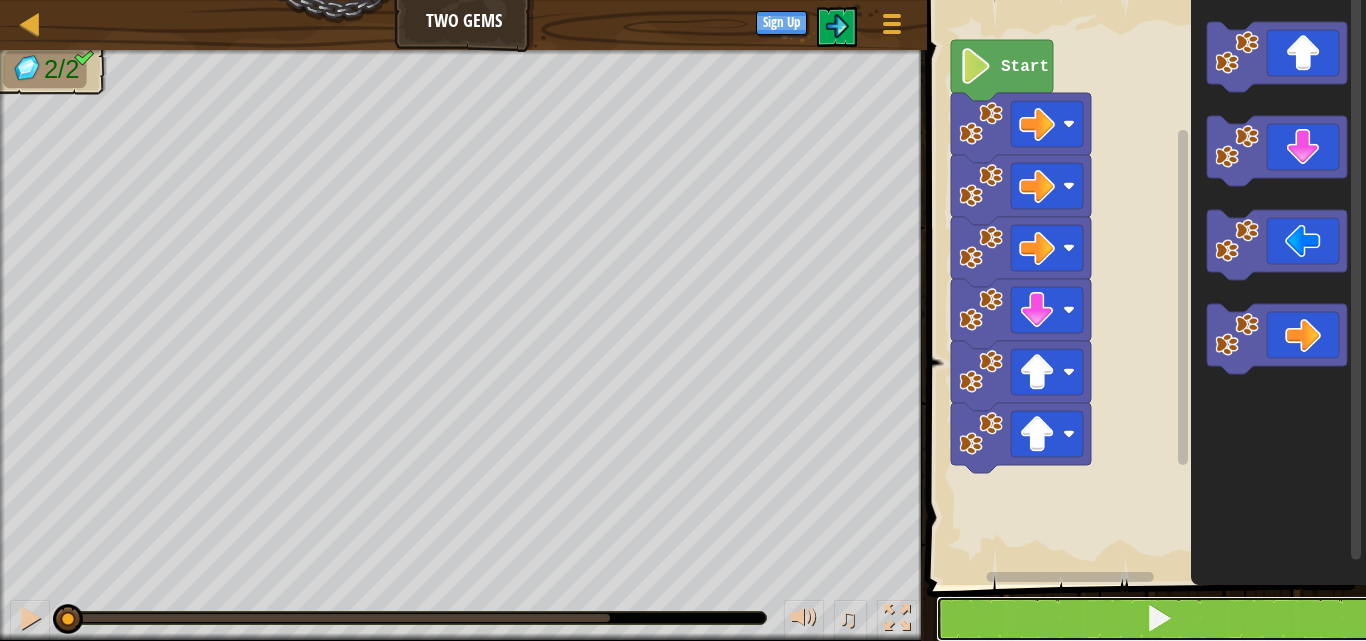 click at bounding box center [1159, 618] 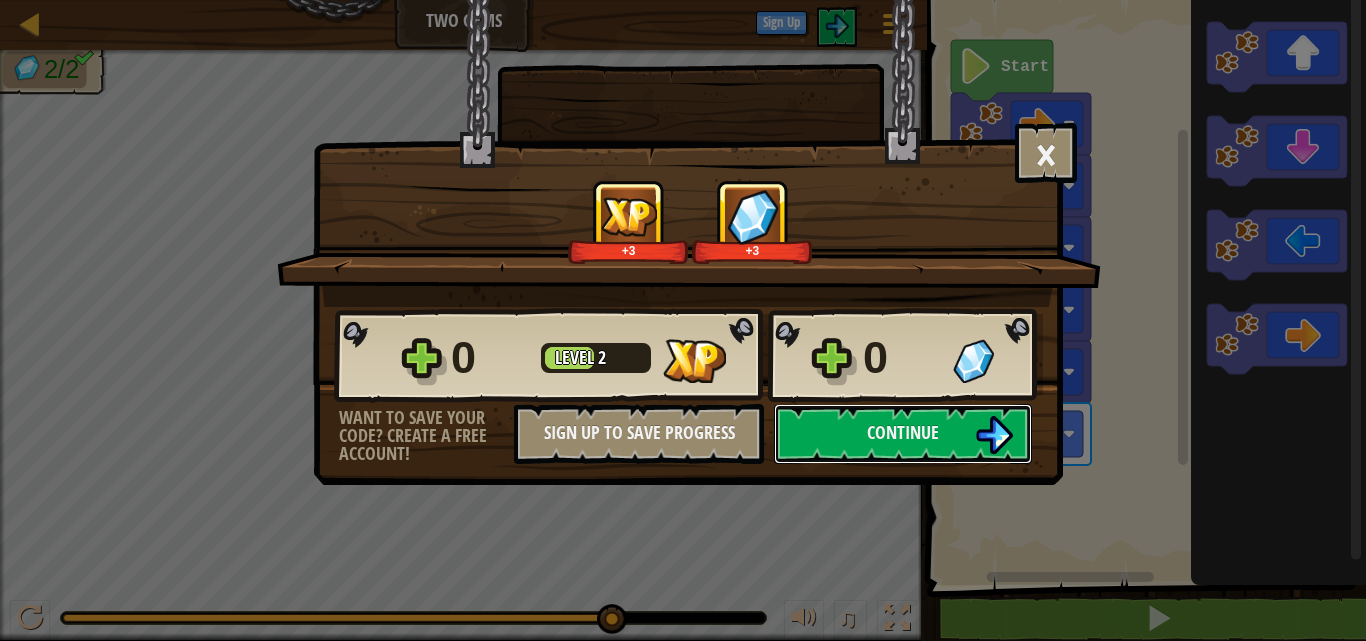 scroll, scrollTop: 1, scrollLeft: 0, axis: vertical 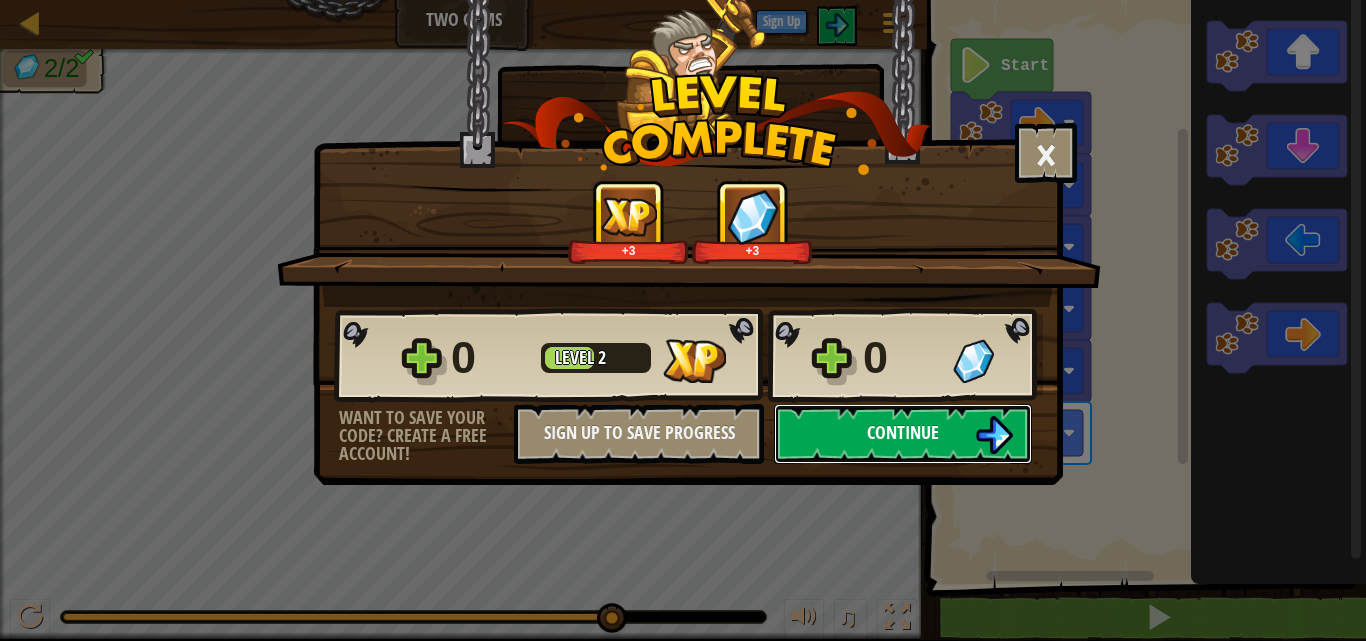 click on "Continue" at bounding box center [903, 434] 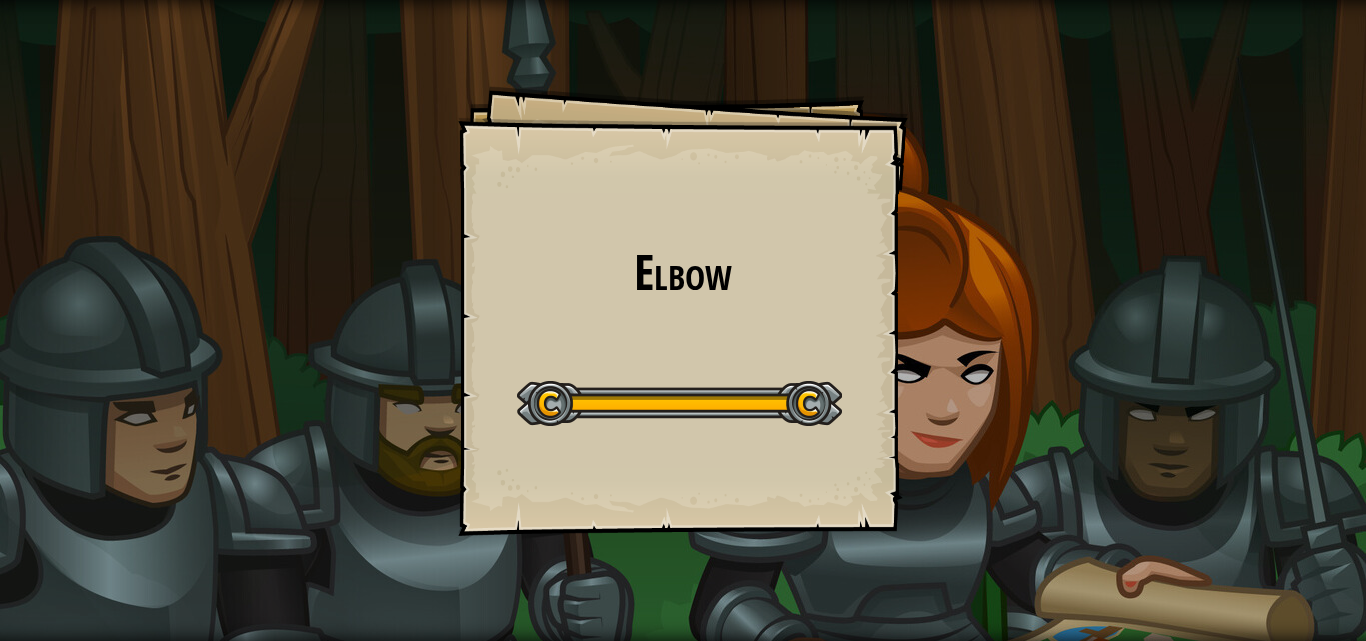 click on "Elbow" at bounding box center (683, 272) 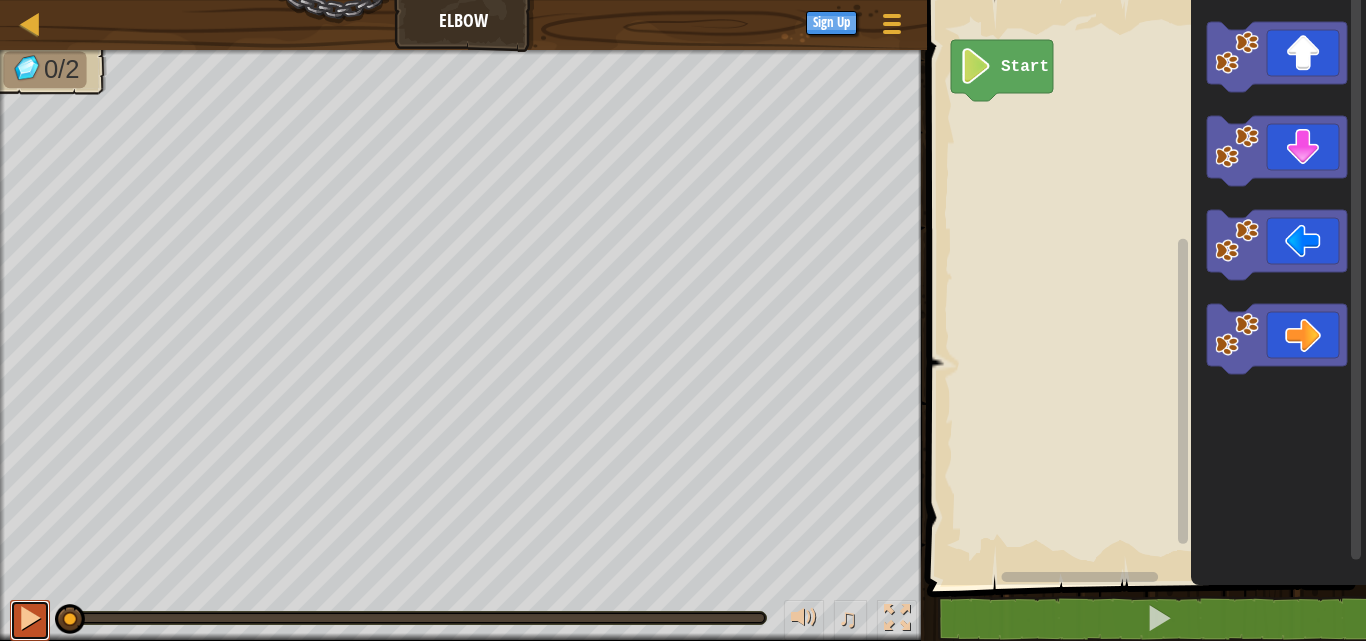 click at bounding box center [30, 618] 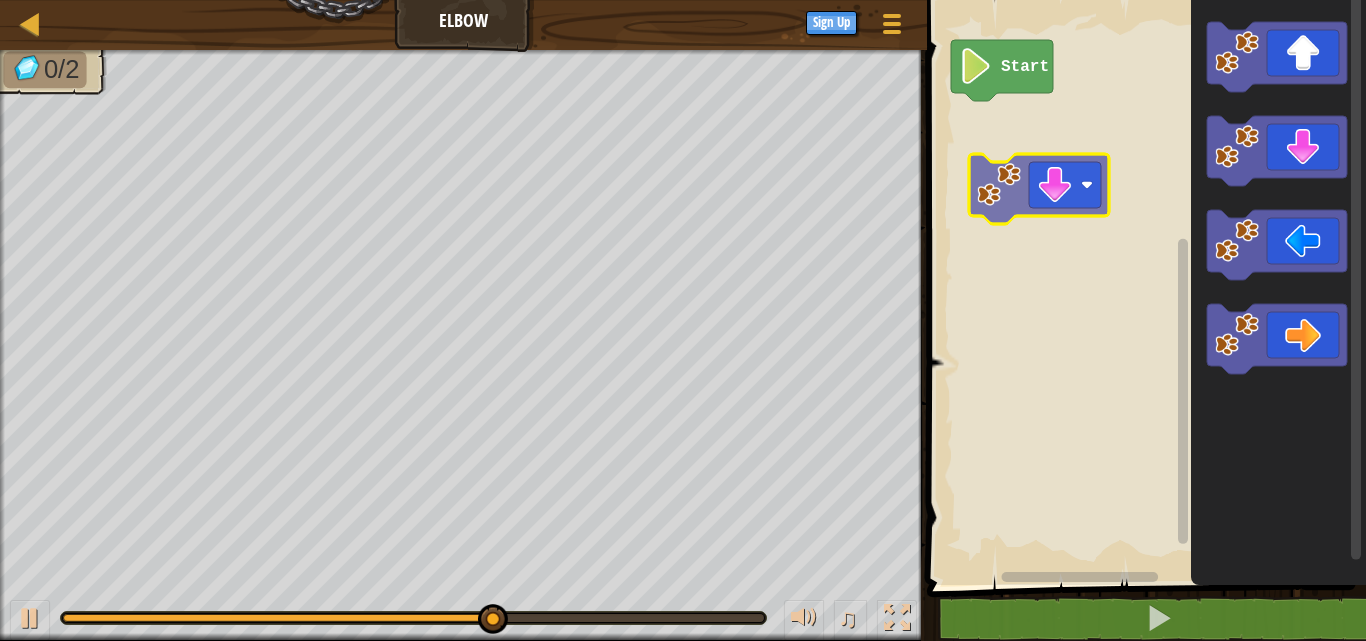 click on "Start" at bounding box center [1143, 287] 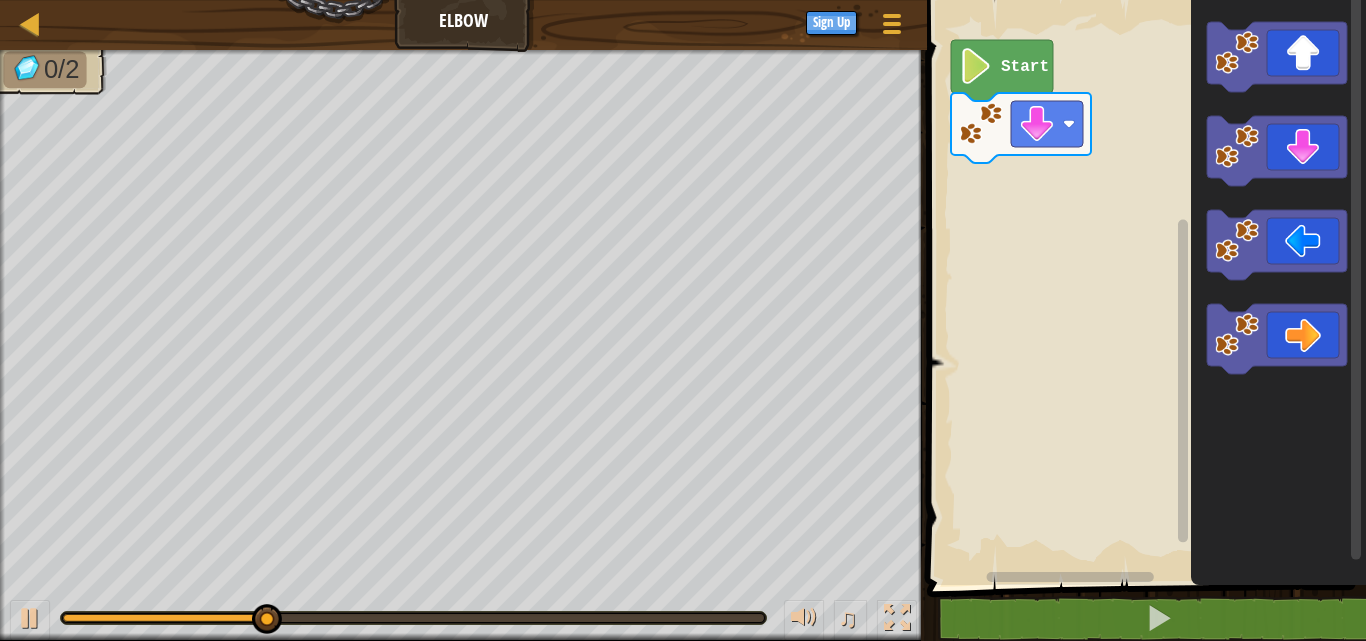 click on "Start" at bounding box center (1143, 287) 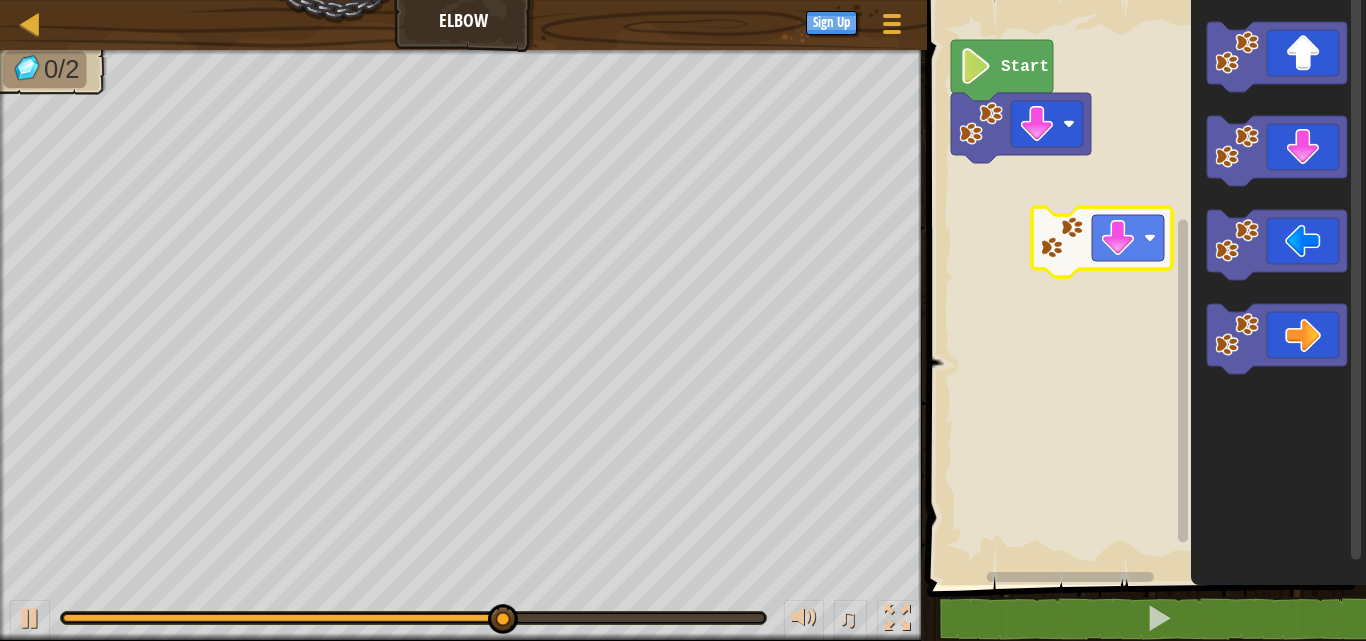 click on "Start" at bounding box center [1143, 287] 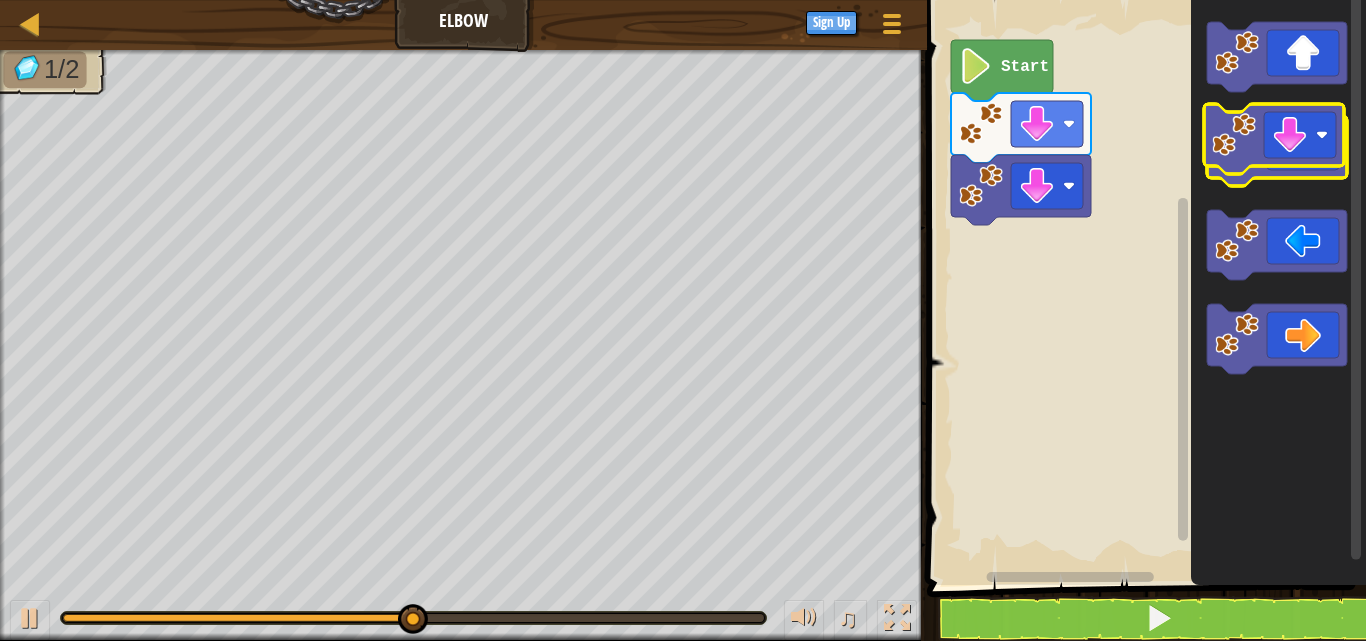 click 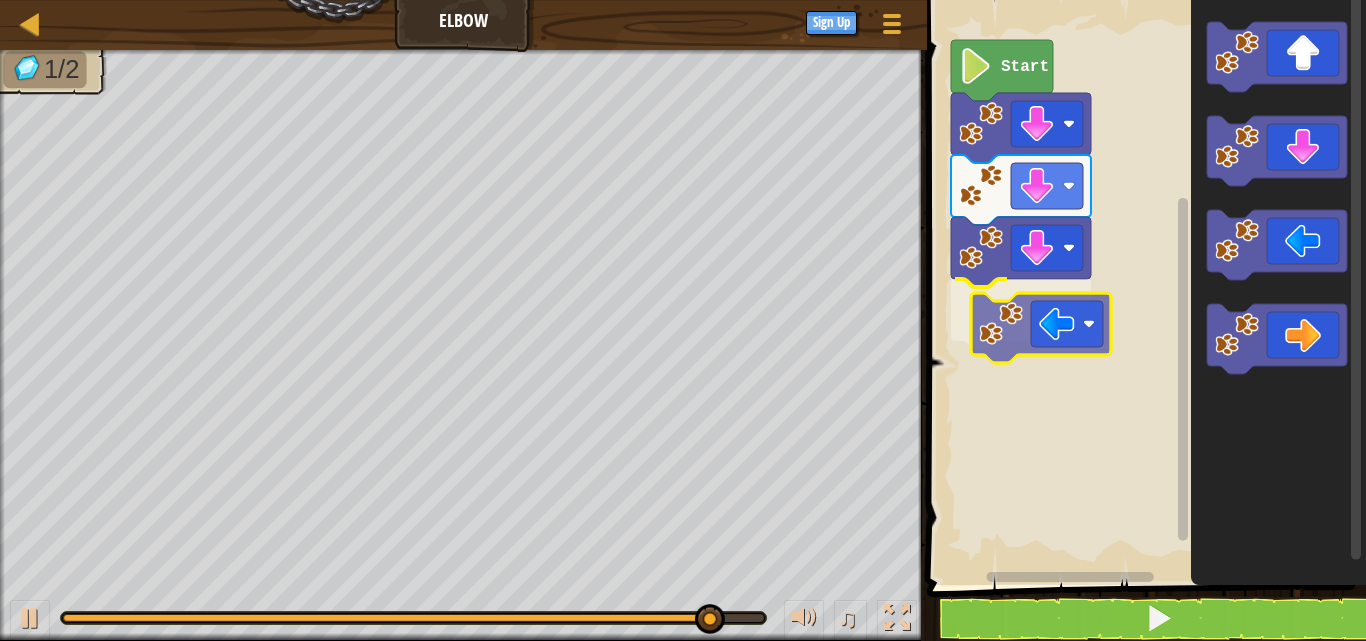 click on "Start" at bounding box center (1143, 287) 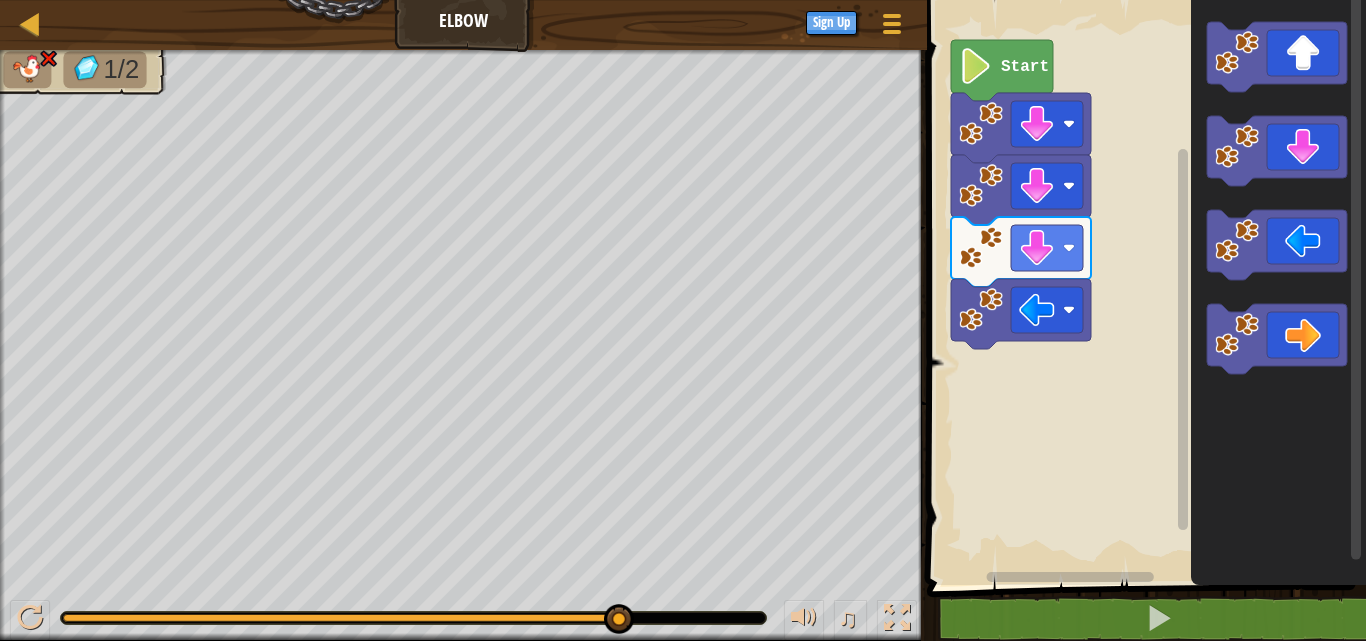 click on "Map Elbow Game Menu Sign Up 1     הההההההההההההההההההההההההההההההההההההההההההההההההההההההההההההההההההההההההההההההההההההההההההההההההההההההההההההההההההההההההההההההההההההההההההההההההההההההההההההההההההההההההההההההההההההההההההההההההההההההההההההההההההההההההההההההההההההההההההההההההההההההההההההההה XXXXXXXXXXXXXXXXXXXXXXXXXXXXXXXXXXXXXXXXXXXXXXXXXXXXXXXXXXXXXXXXXXXXXXXXXXXXXXXXXXXXXXXXXXXXXXXXXXXXXXXXXXXXXXXXXXXXXXXXXXXXXXXXXXXXXXXXXXXXXXXXXXXXXXXXXXXXXXXXXXXXXXXXXXXXXXXXXXXXXXXXXXXXXXXXXXXXXXXXXXXXXXXXXXXXXXXXXXXXXXXXXXXXXXXXXXXXXXXXXXXXXXXXXXXXXXXX Solution × Blocks 1     Start Code Saved Programming language : Python Statement   /  Call   /  go('up') go('down') go('left') go('right') × Fix Your Code Need help? Ask the AI 1/2 ♫ Wolf Pup Skip 1 go('down') 2" at bounding box center [683, 0] 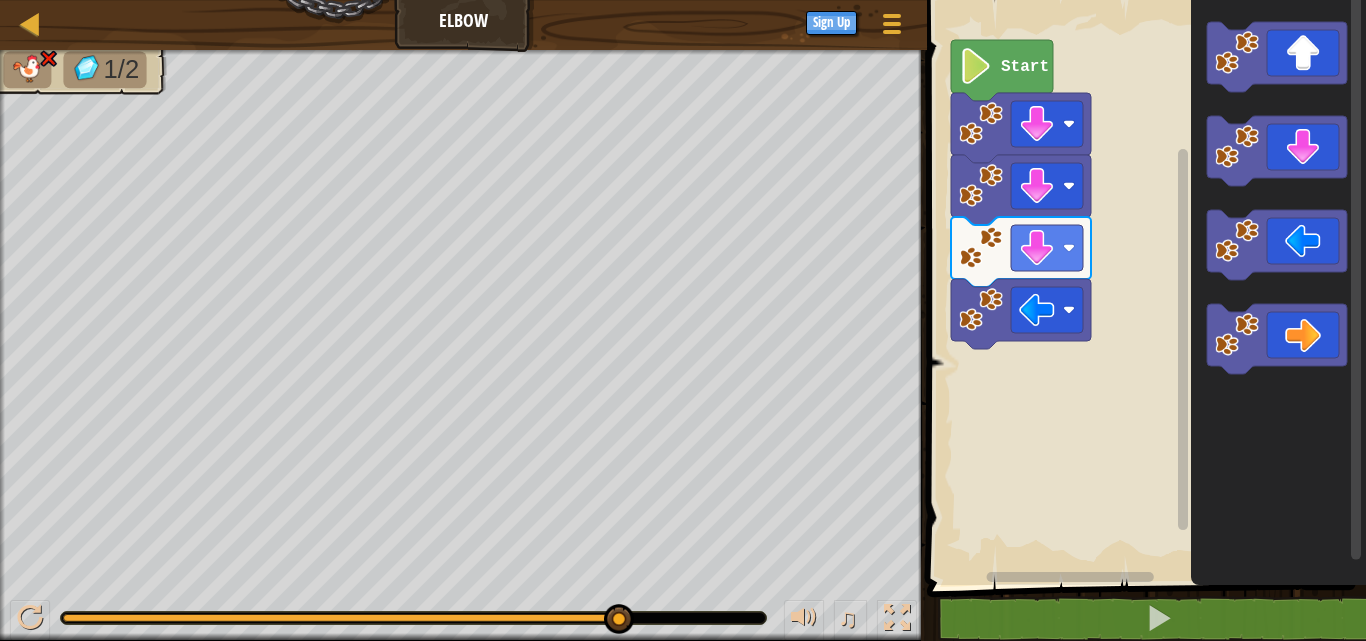 click 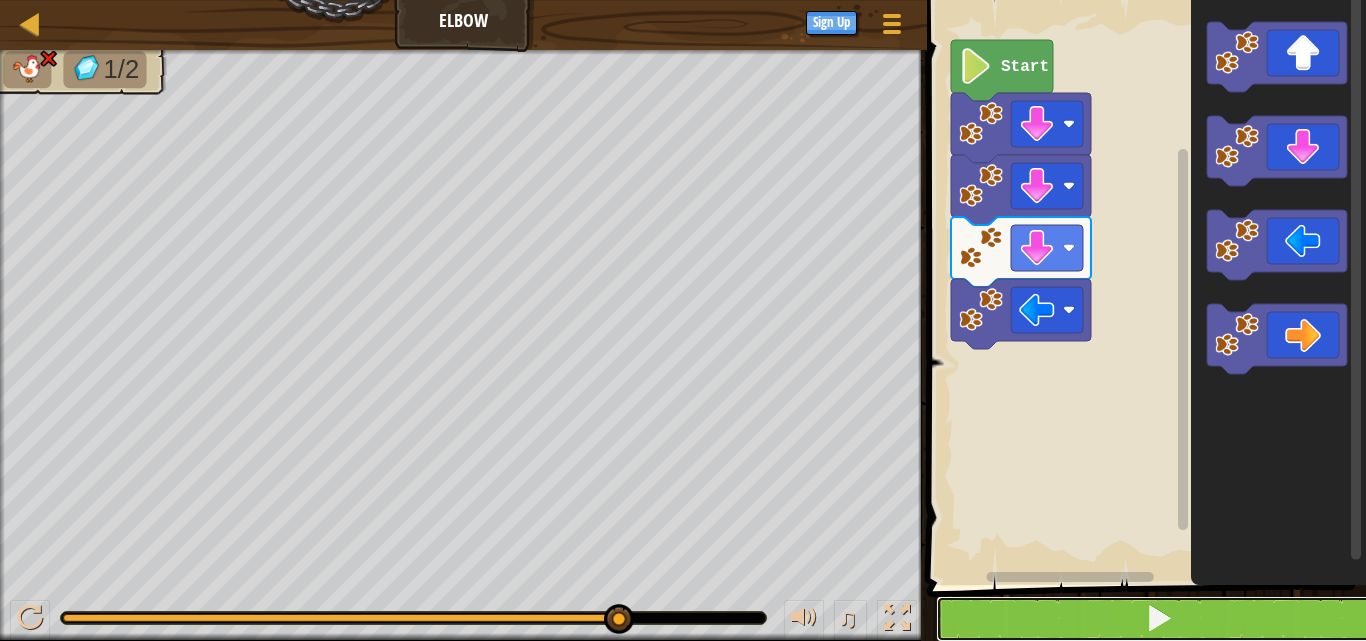 click at bounding box center [1158, 619] 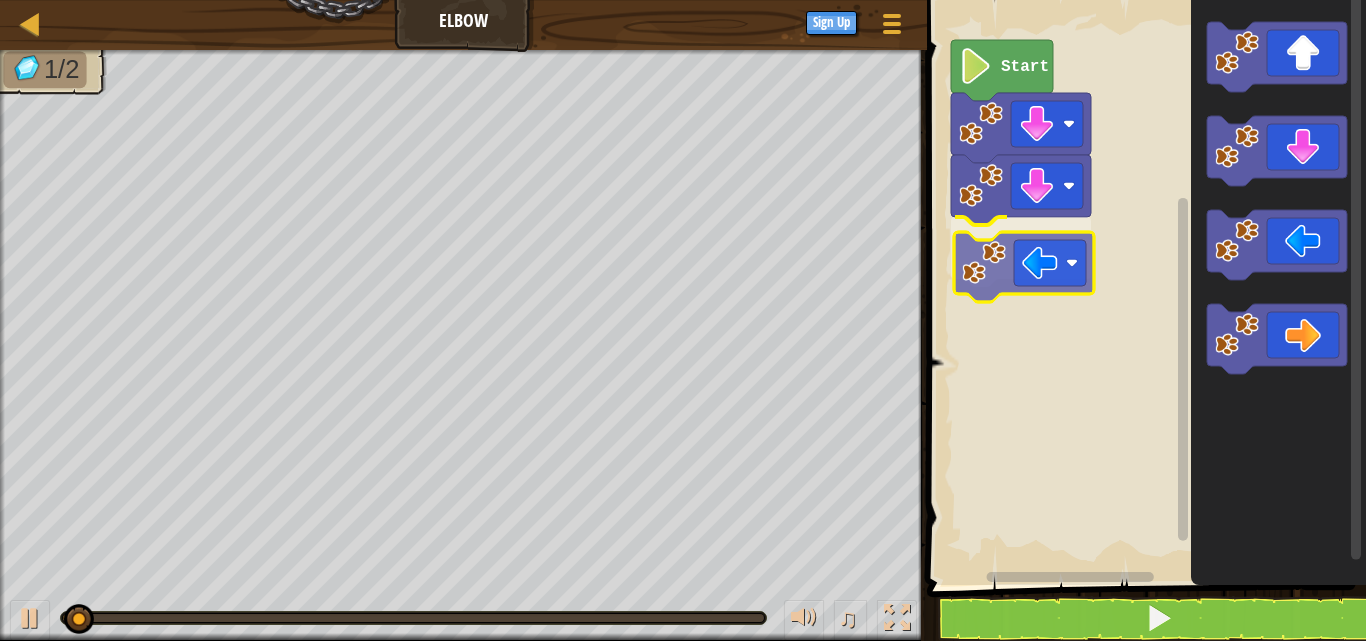 click on "Start" at bounding box center [1143, 287] 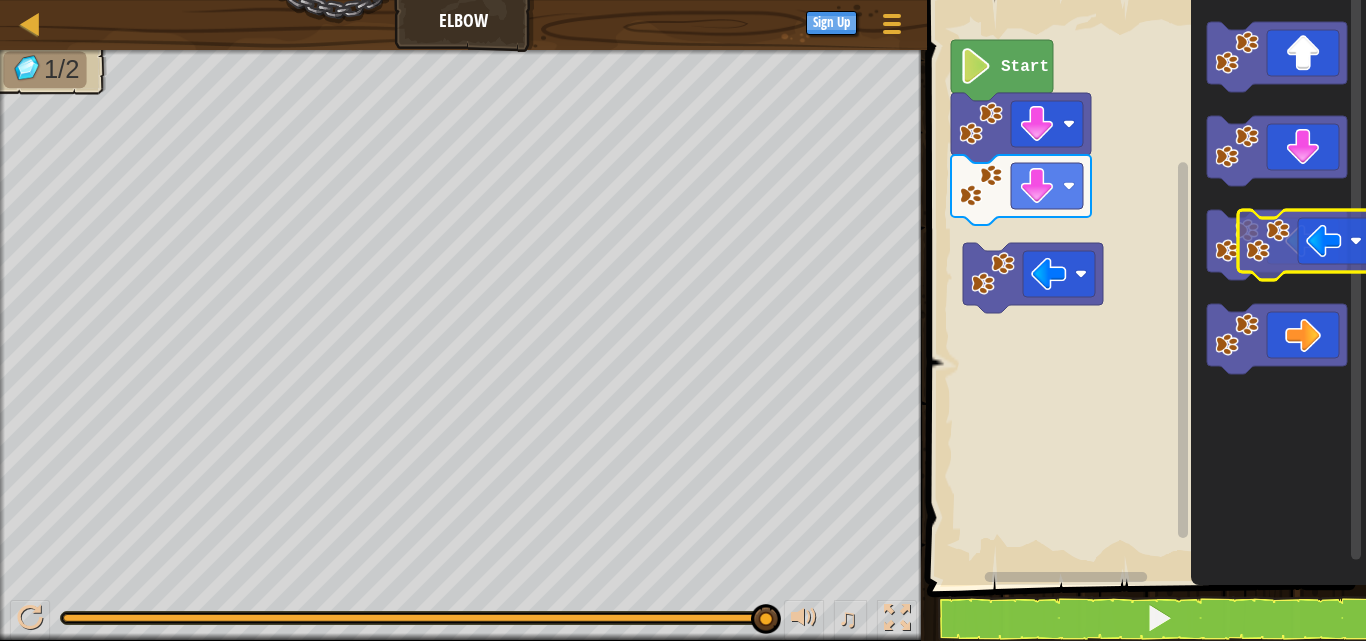 click on "Start" at bounding box center [1143, 287] 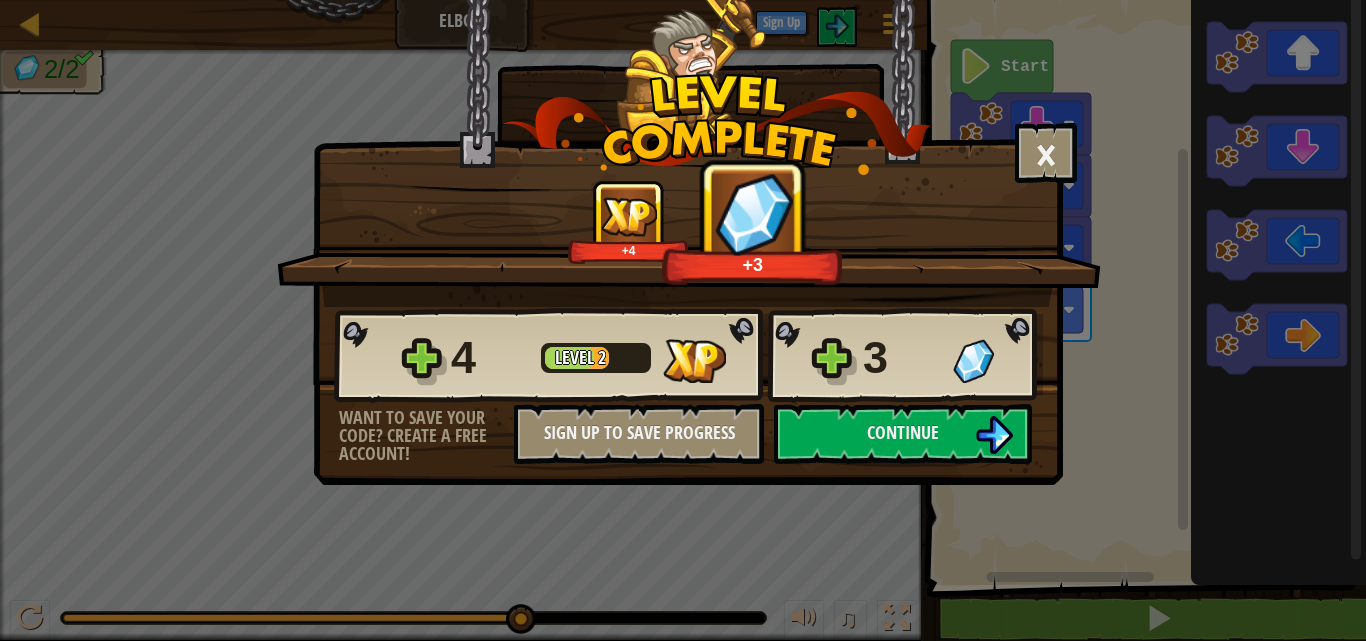 drag, startPoint x: 1150, startPoint y: 527, endPoint x: 1336, endPoint y: -83, distance: 637.72723 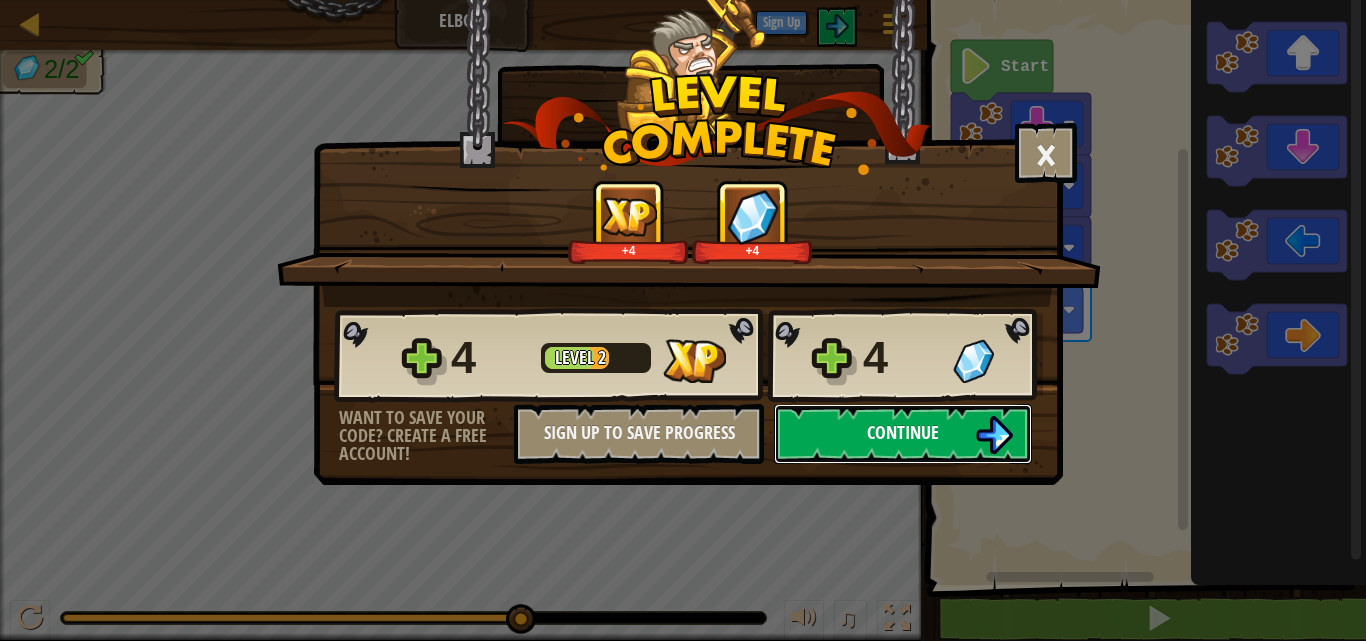 drag, startPoint x: 882, startPoint y: 128, endPoint x: 920, endPoint y: 415, distance: 289.50476 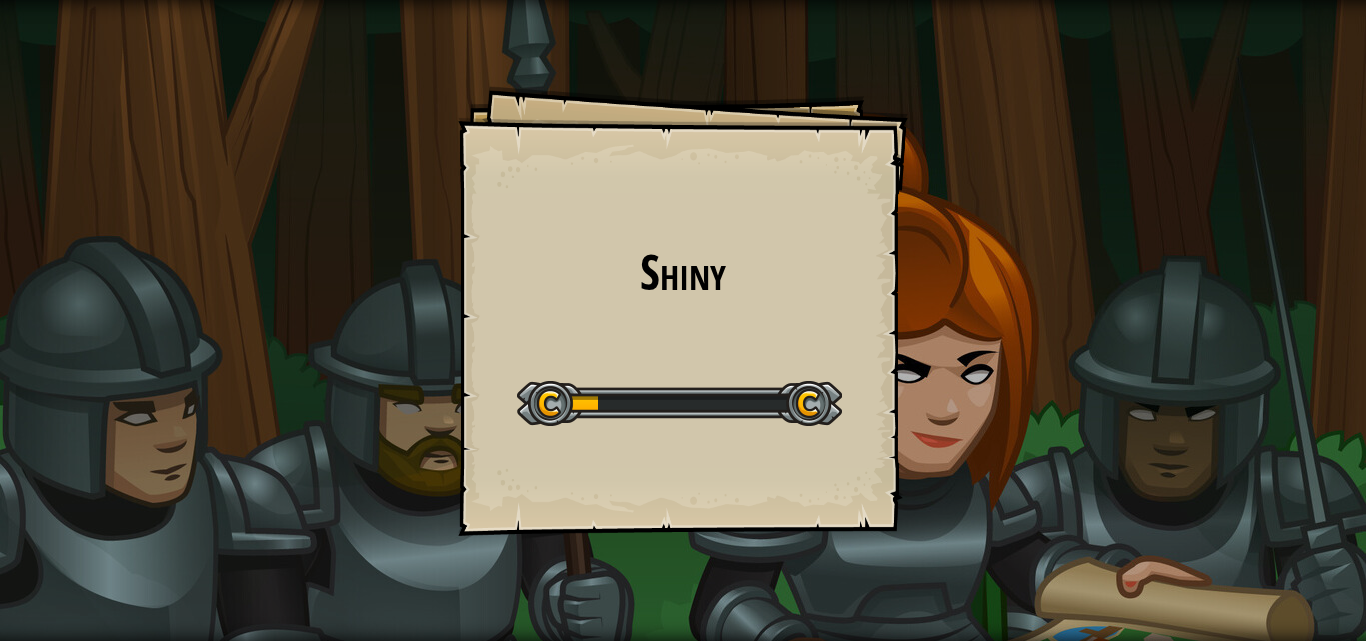 click on "Shiny Goals Start Level Error loading from server. Try refreshing the page. You'll need a subscription to play this level. Subscribe You'll need to join a course to play this level. Back to my courses Ask your teacher to assign a license to you so you can continue to play CodeCombat! Back to my courses This level is locked. Back to my courses CodeCombat is part of the open source community!" at bounding box center [683, 311] 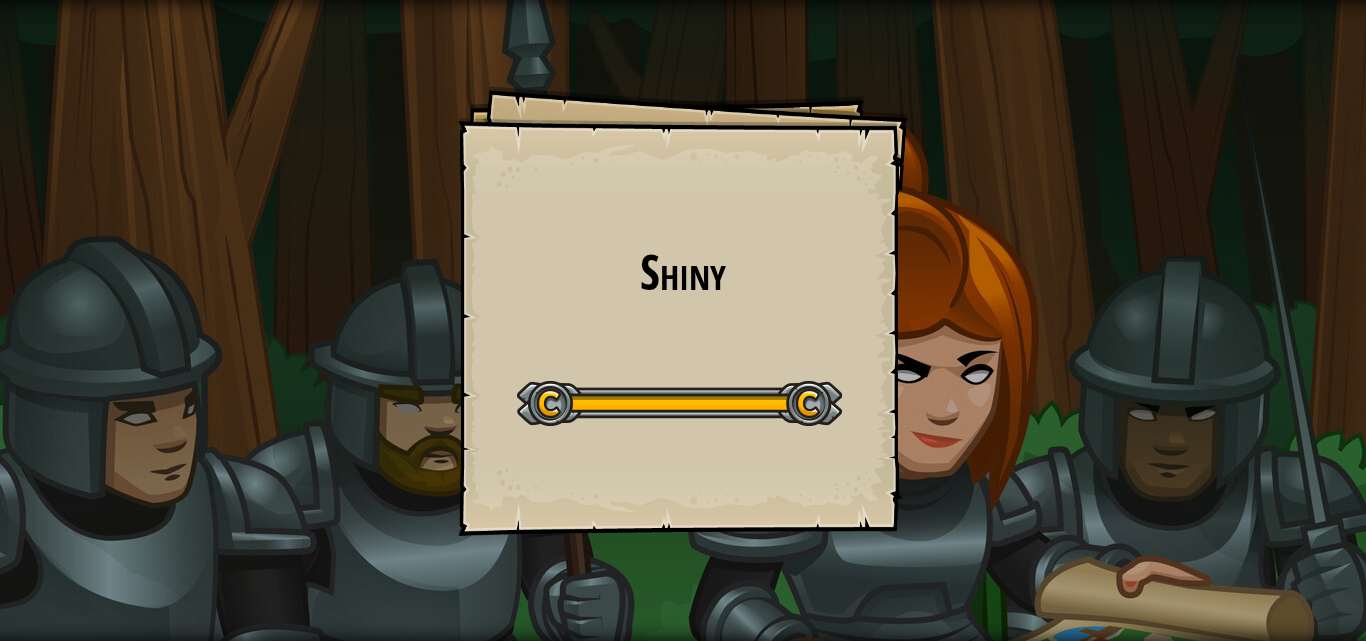 click on "Shiny Goals Start Level Error loading from server. Try refreshing the page. You'll need a subscription to play this level. Subscribe You'll need to join a course to play this level. Back to my courses Ask your teacher to assign a license to you so you can continue to play CodeCombat! Back to my courses This level is locked. Back to my courses CodeCombat is part of the open source community!" at bounding box center (683, 311) 